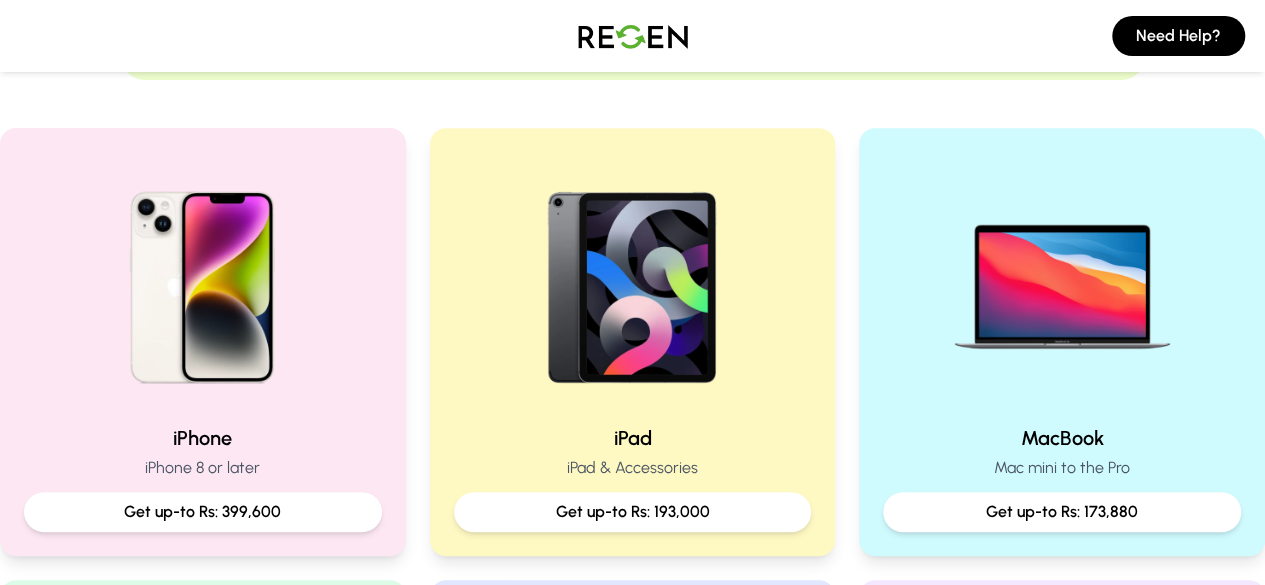 scroll, scrollTop: 316, scrollLeft: 0, axis: vertical 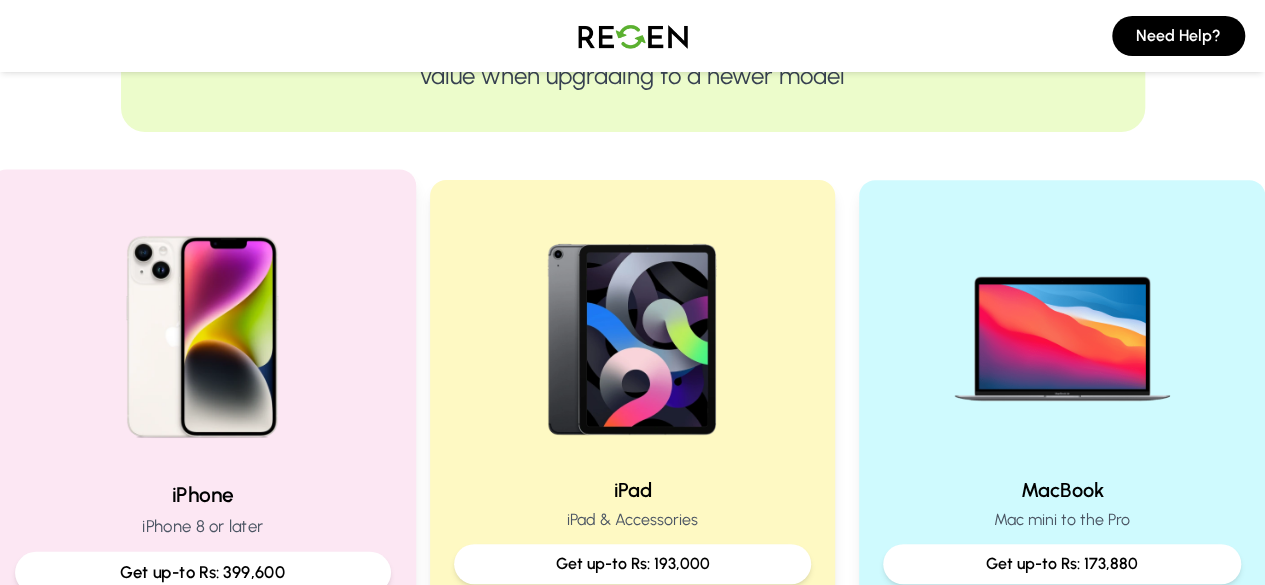 click at bounding box center [202, 329] 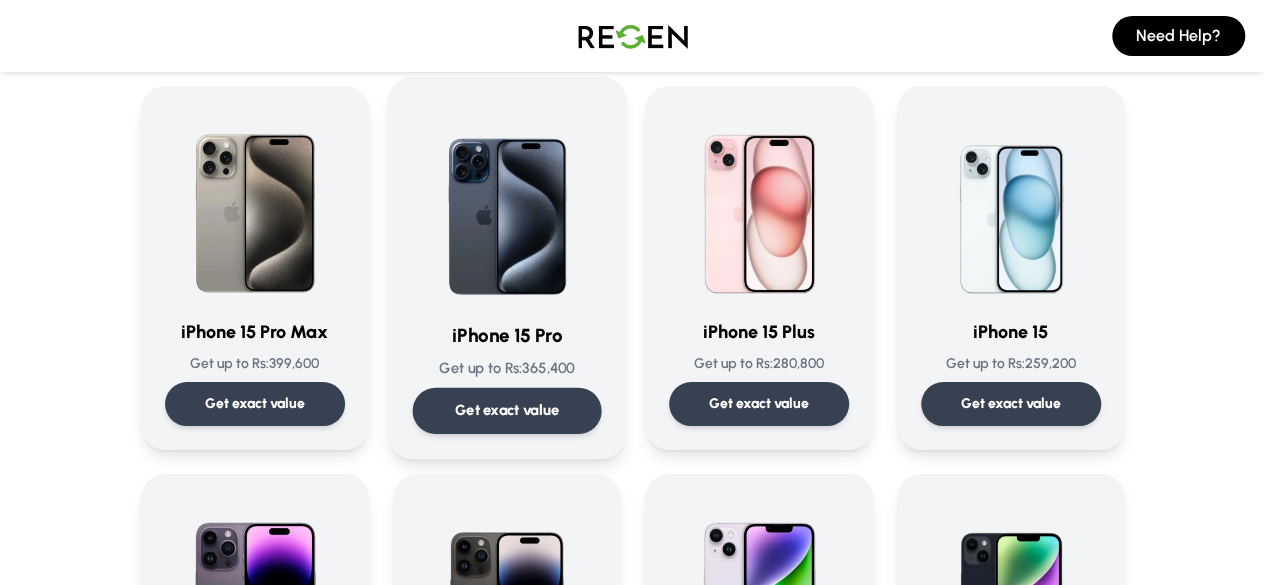 scroll, scrollTop: 163, scrollLeft: 0, axis: vertical 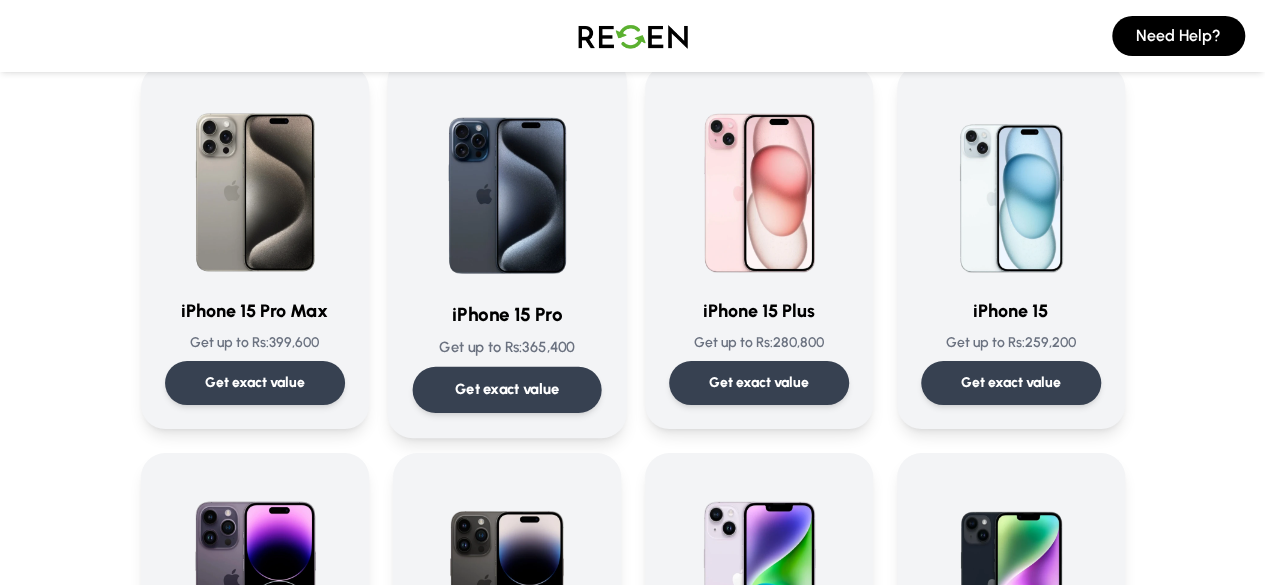 click on "Get exact value" at bounding box center (506, 389) 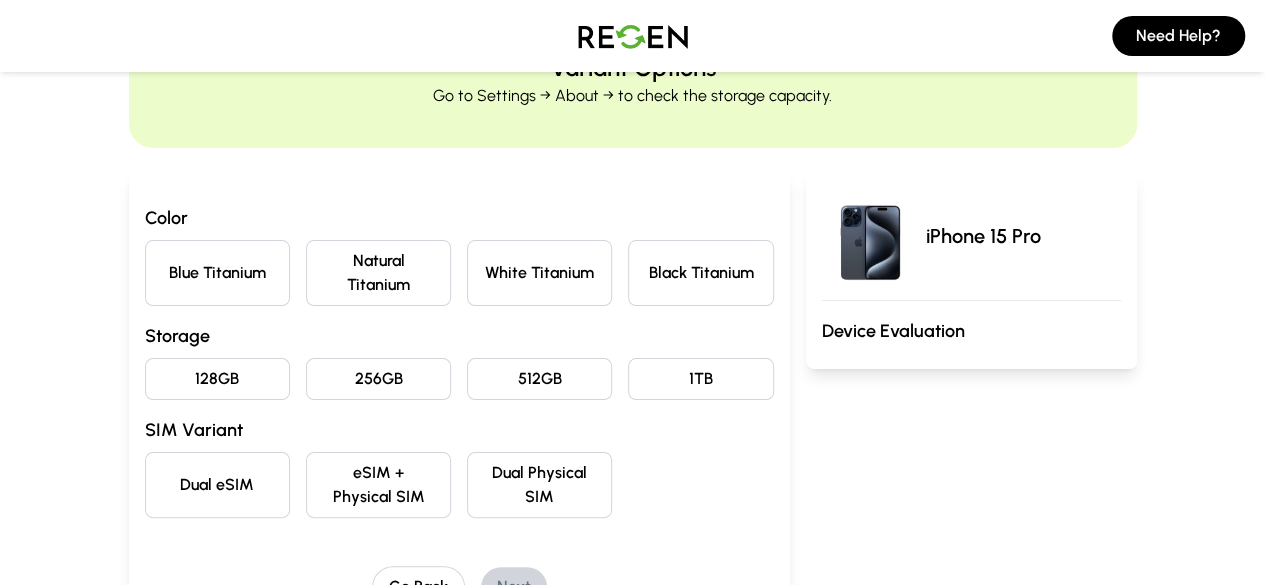 scroll, scrollTop: 112, scrollLeft: 0, axis: vertical 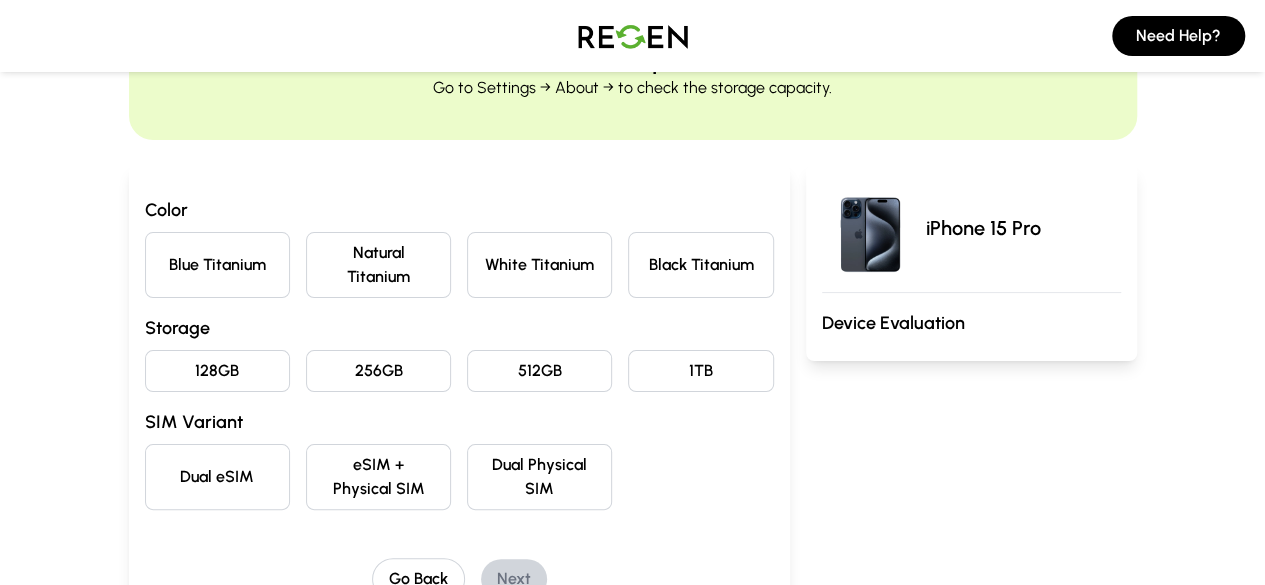 click on "Storage" at bounding box center [459, 328] 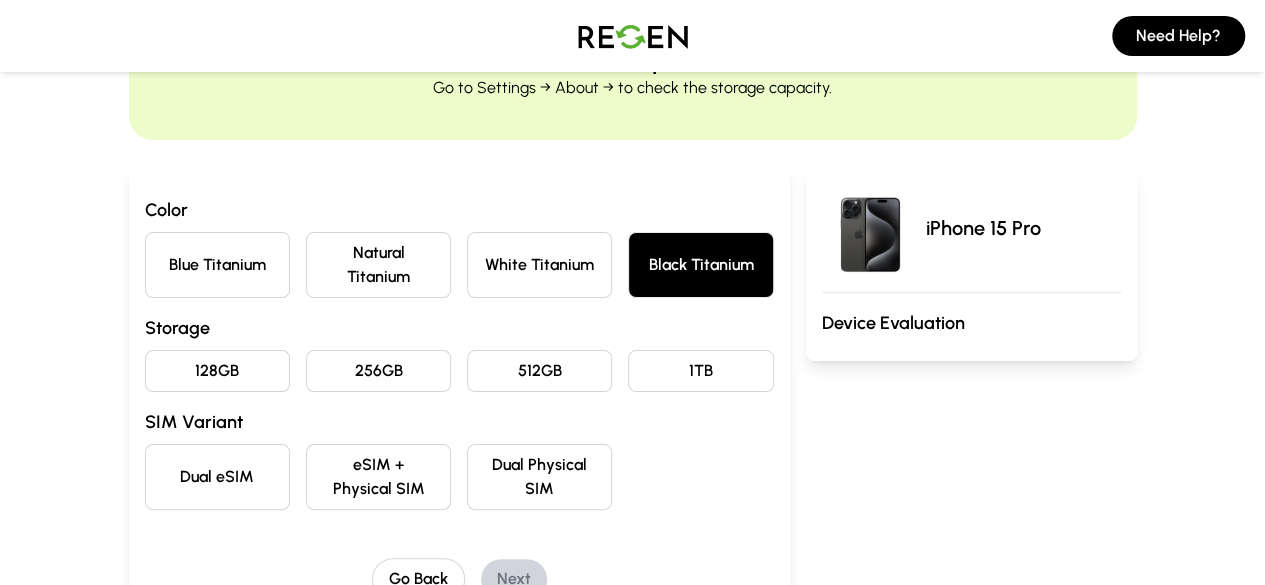 click on "128GB" at bounding box center [217, 371] 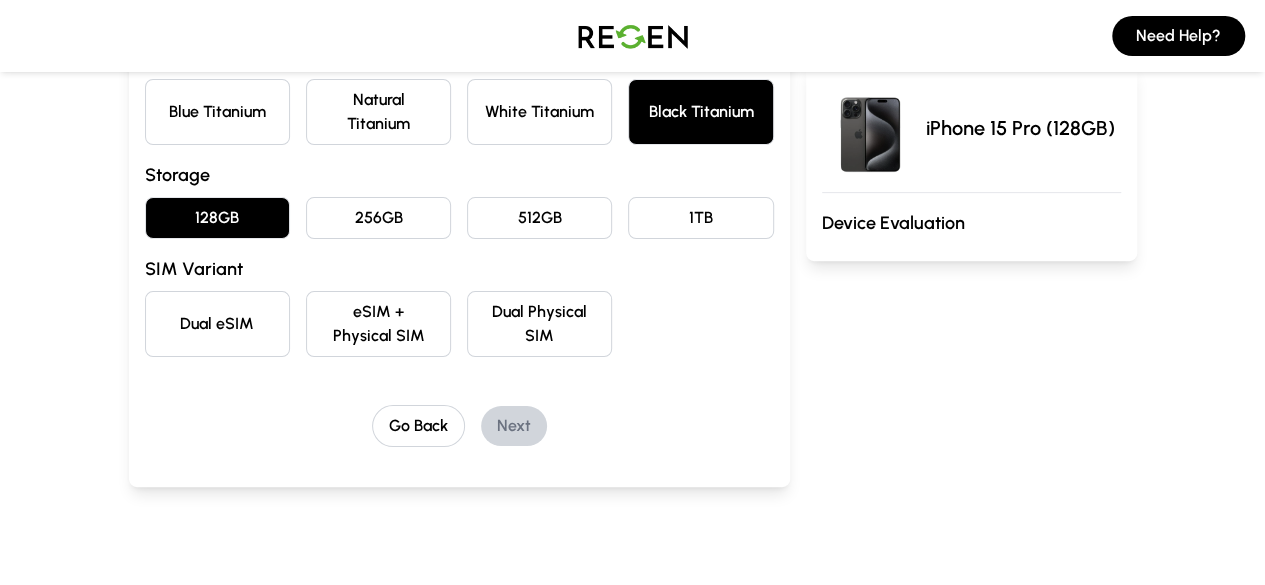 scroll, scrollTop: 275, scrollLeft: 0, axis: vertical 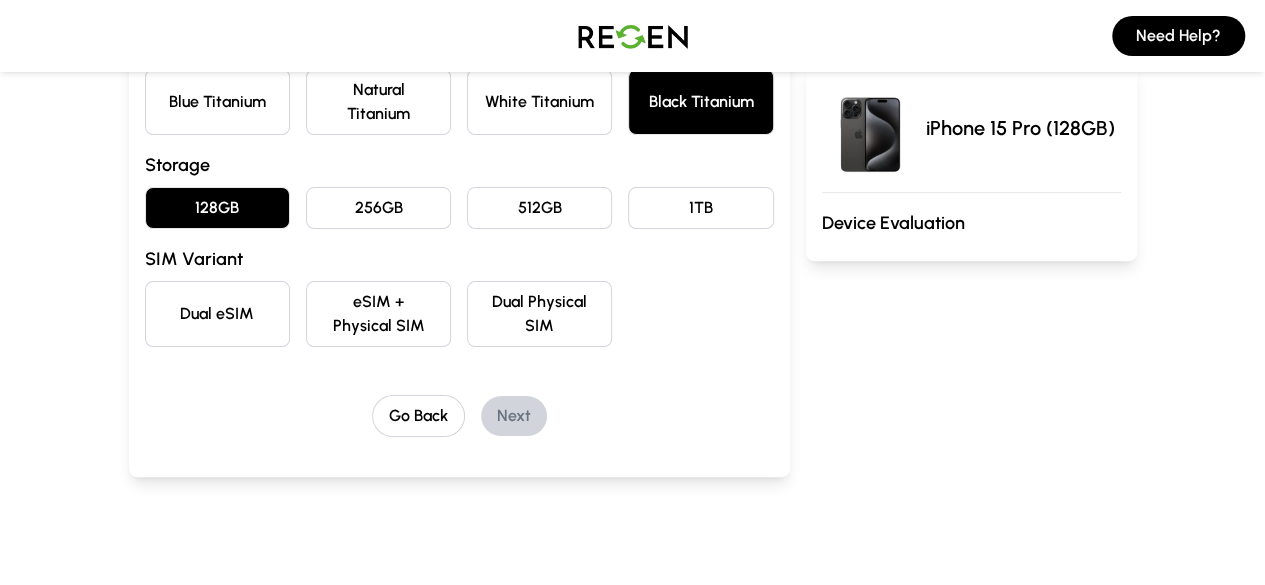 click on "eSIM + Physical SIM" at bounding box center [378, 314] 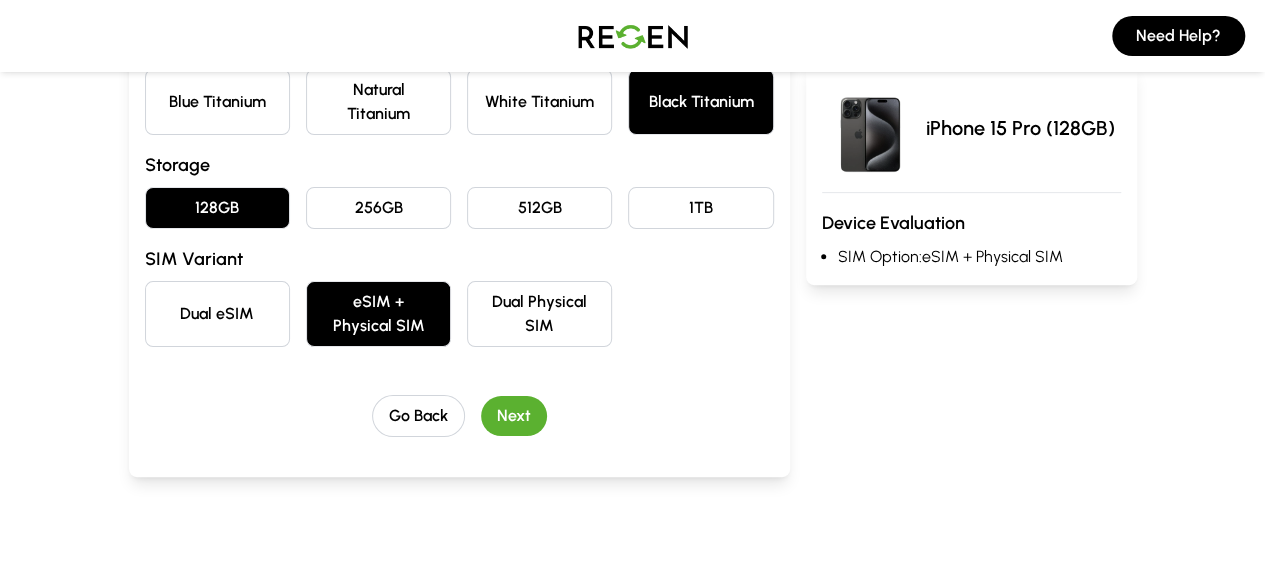 click on "Next" at bounding box center [514, 416] 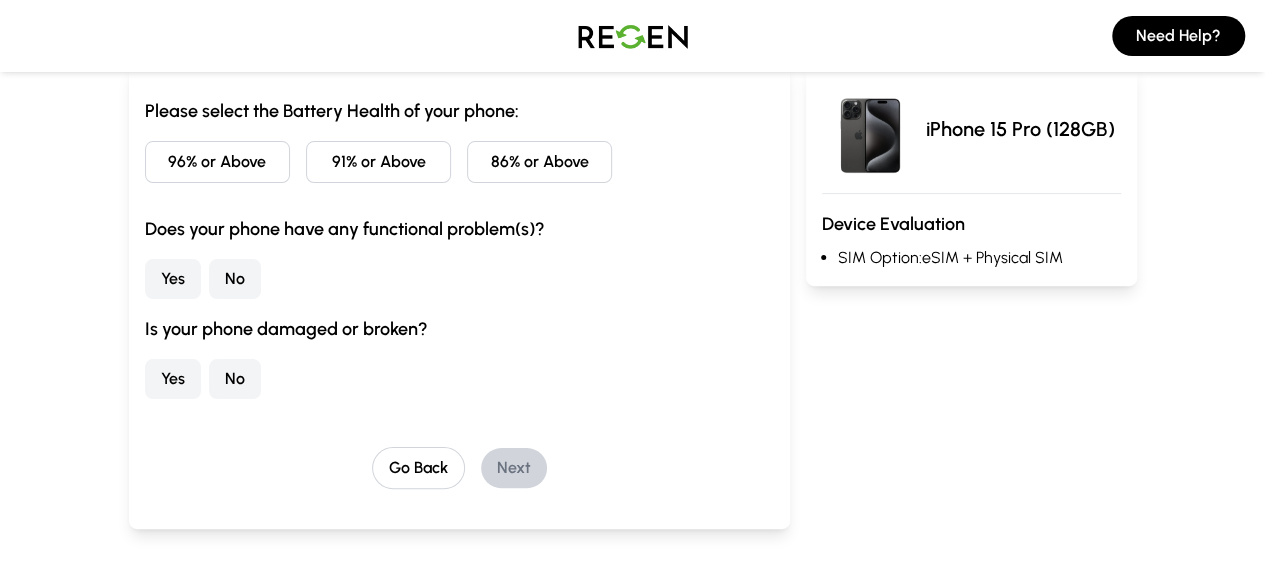 scroll, scrollTop: 186, scrollLeft: 0, axis: vertical 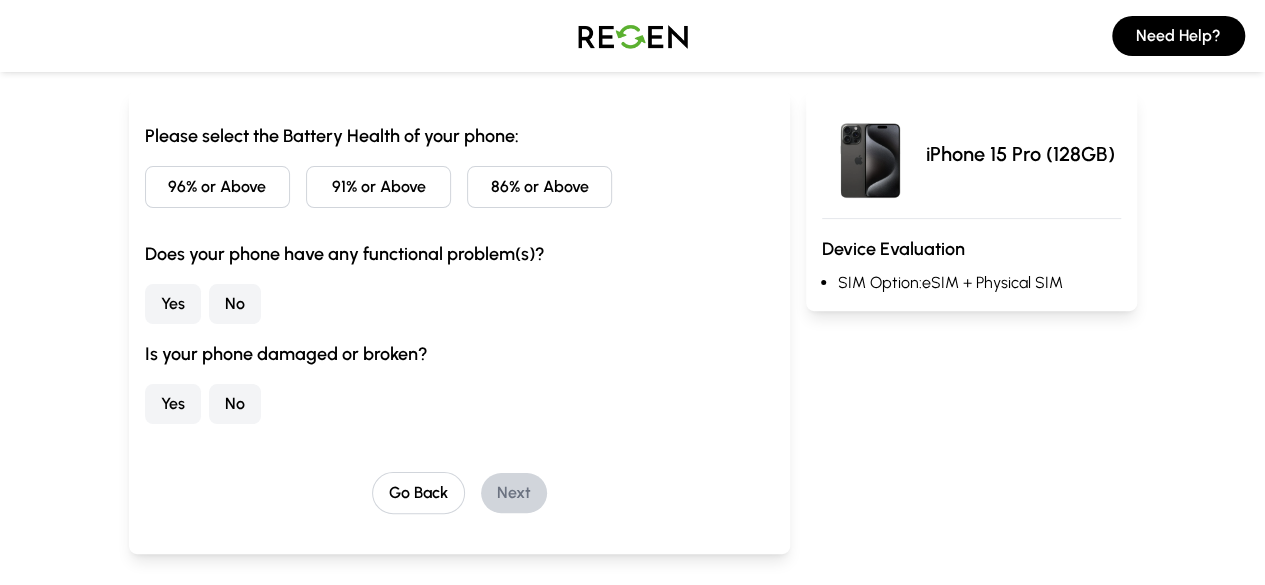 click on "91% or Above" at bounding box center (378, 187) 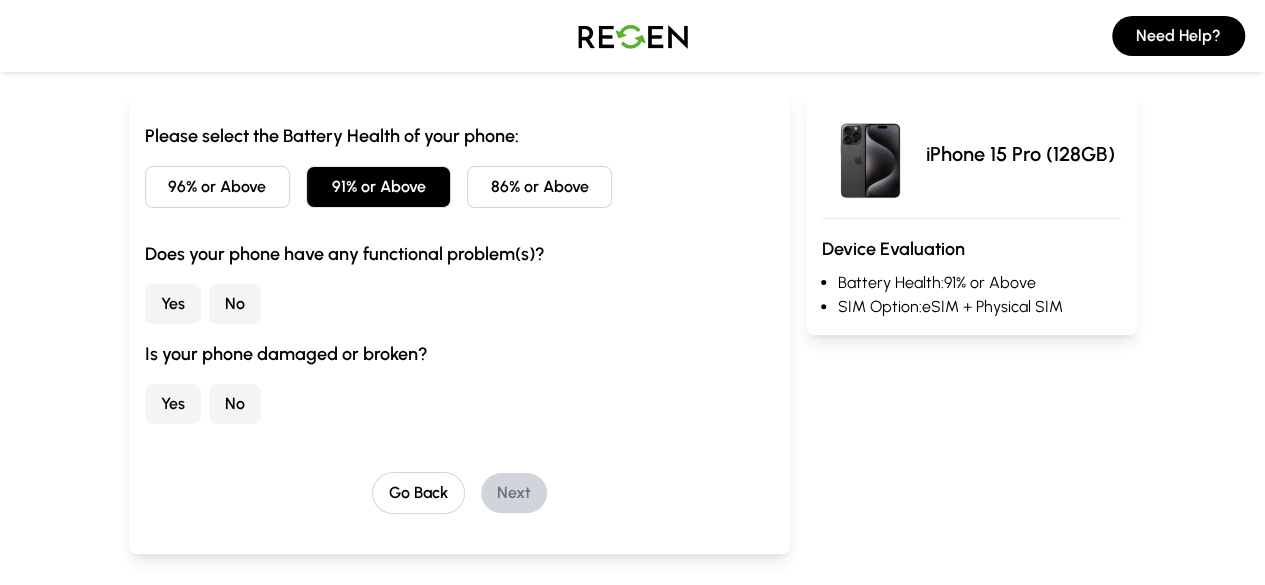 click on "No" at bounding box center [235, 304] 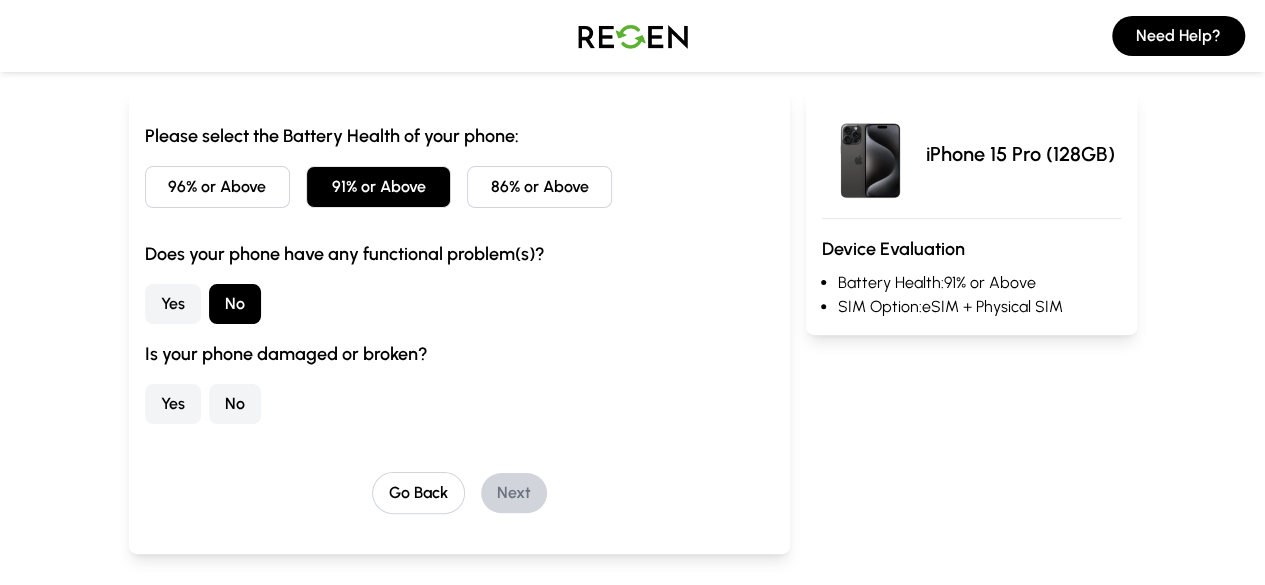 click on "No" at bounding box center (235, 404) 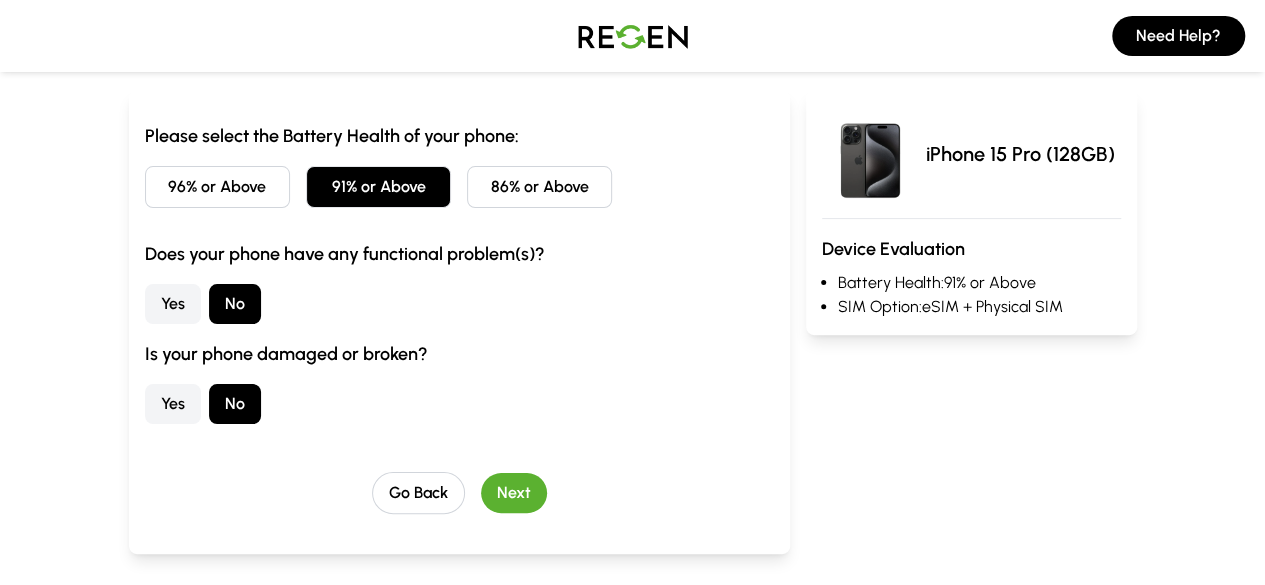click on "Next" at bounding box center (514, 493) 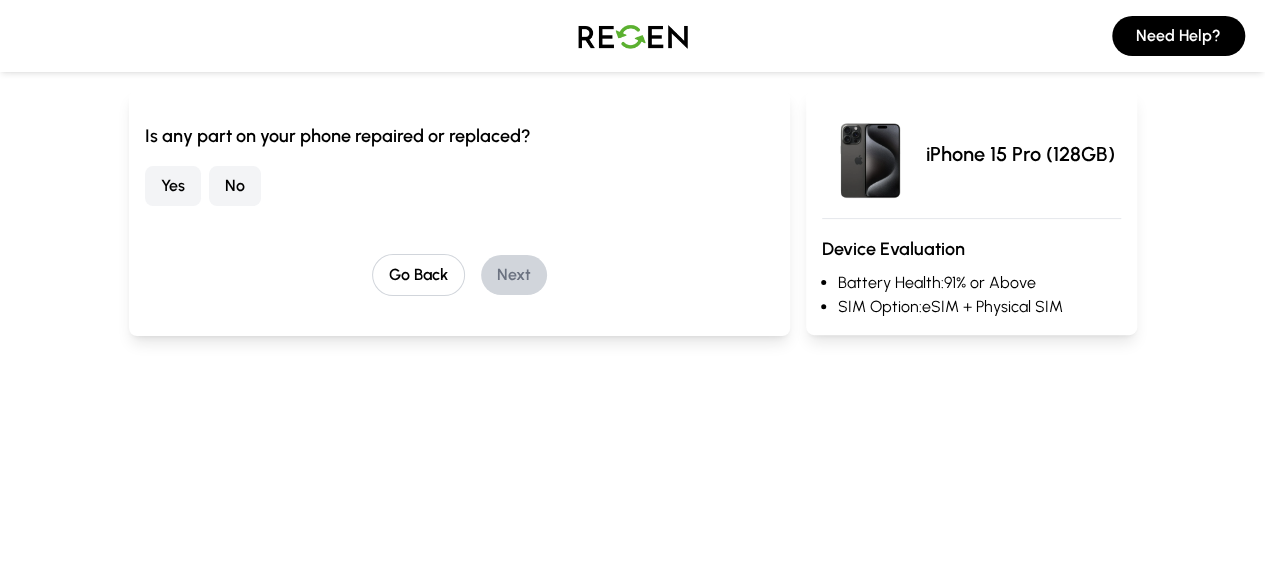 click on "No" at bounding box center (235, 186) 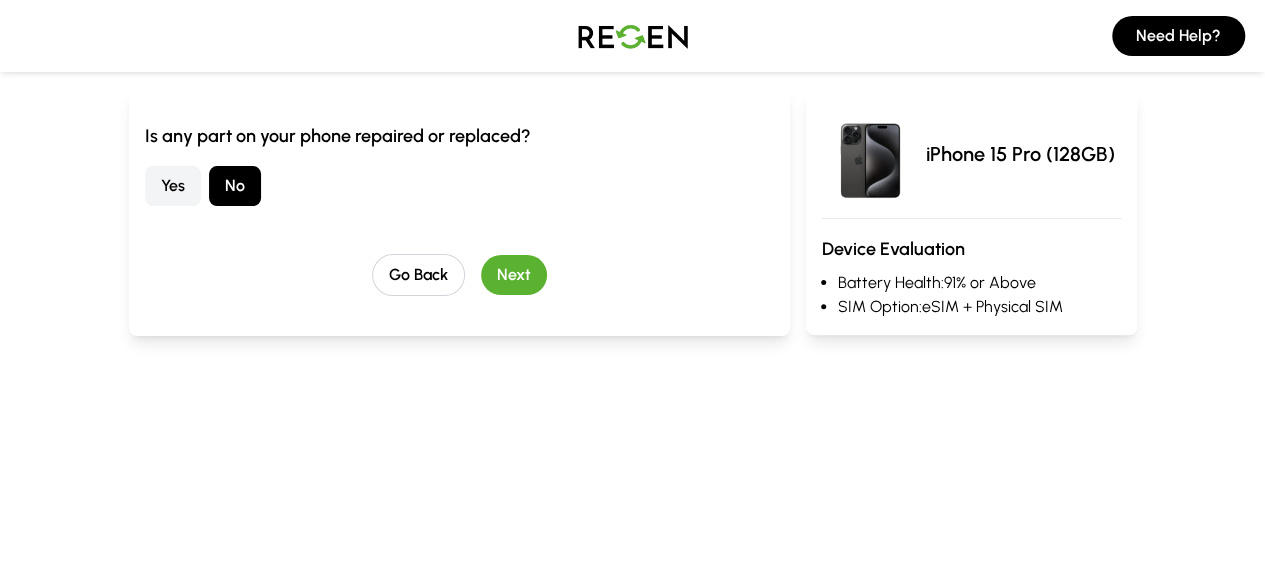 click on "Next" at bounding box center [514, 275] 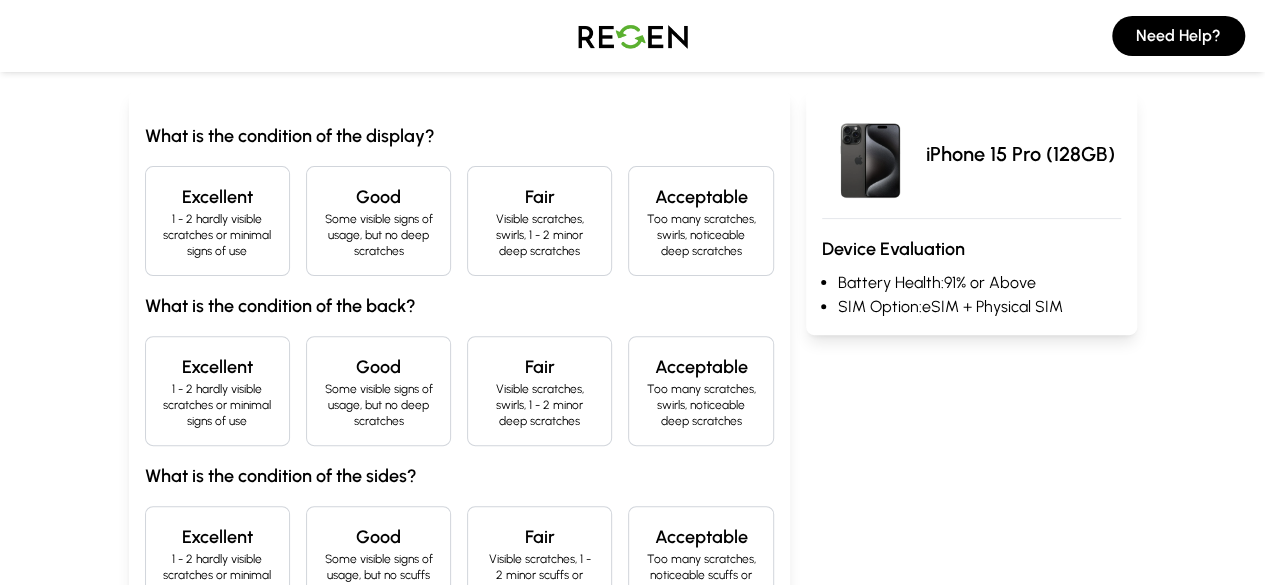 click on "Excellent" at bounding box center [217, 197] 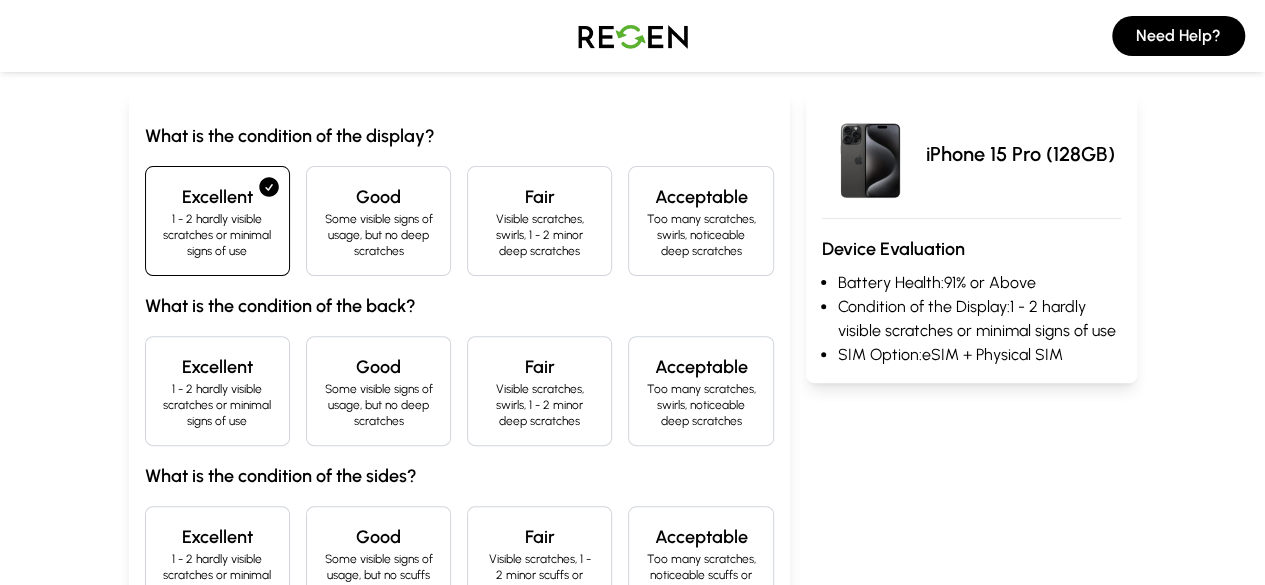 click on "Excellent" at bounding box center [217, 367] 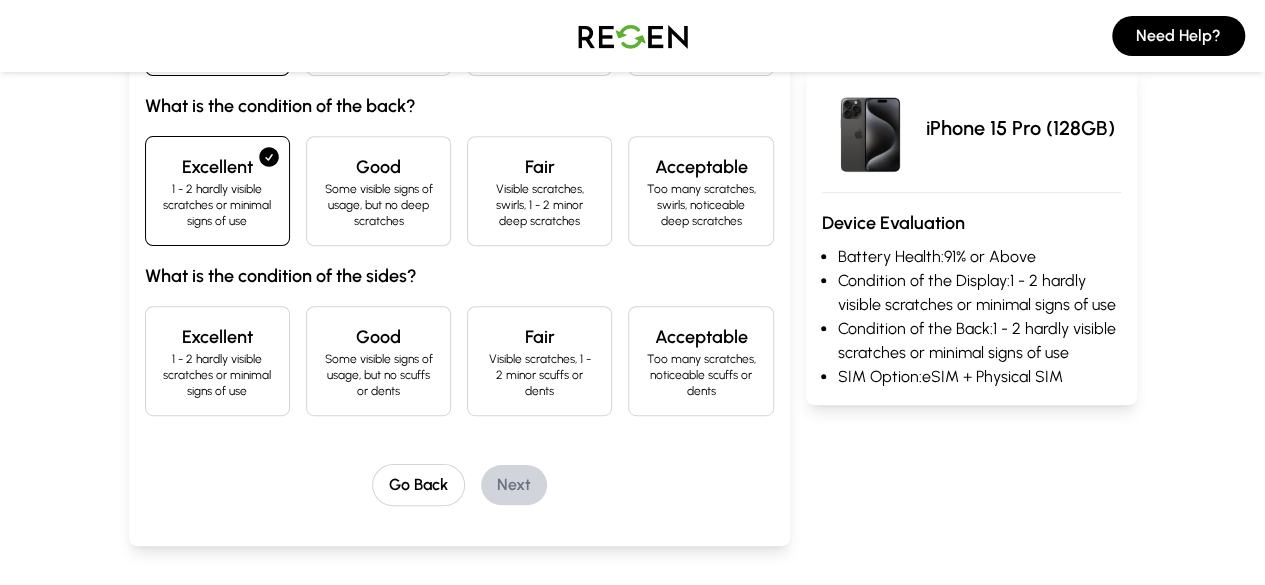 scroll, scrollTop: 419, scrollLeft: 0, axis: vertical 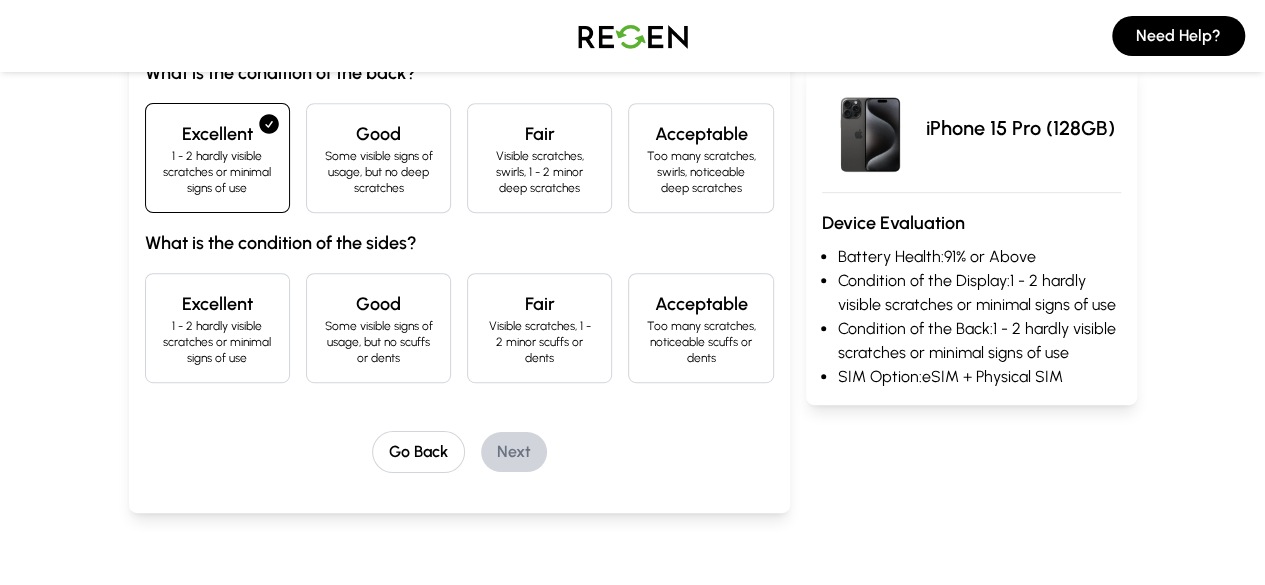 click on "1 - 2 hardly visible scratches or minimal signs of use" at bounding box center [217, 342] 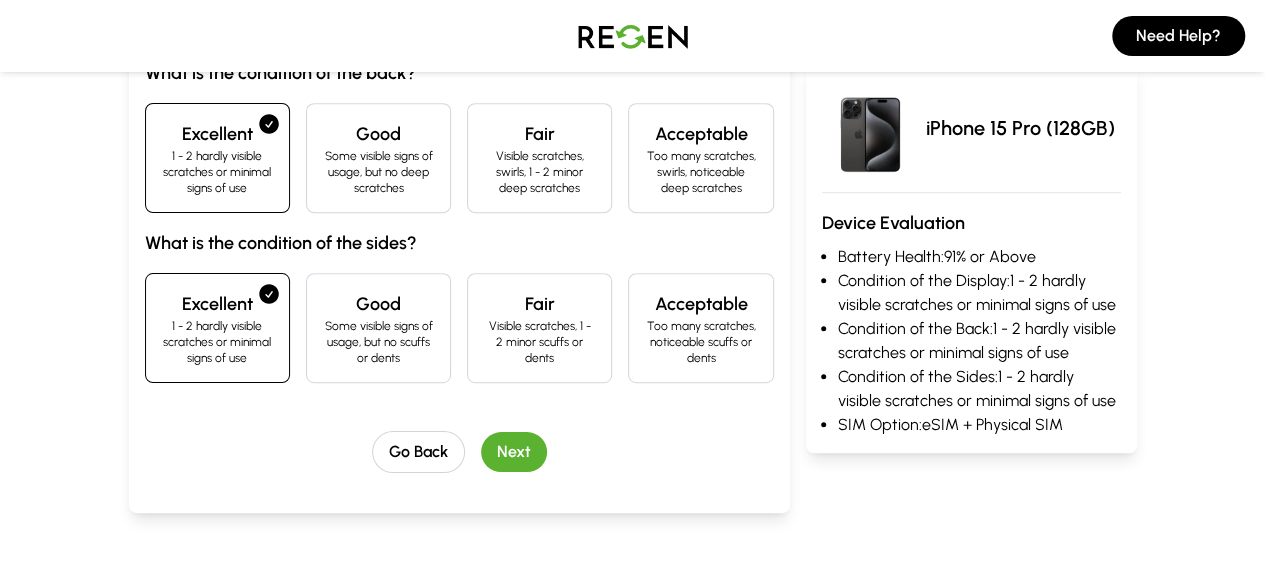 click on "Next" at bounding box center [514, 452] 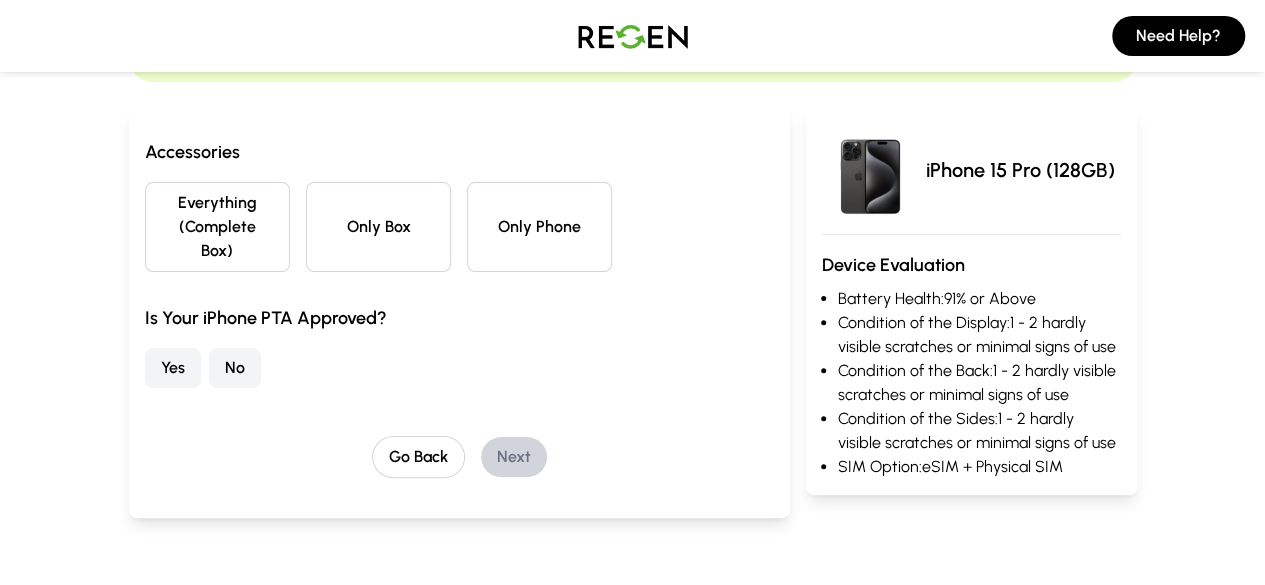 scroll, scrollTop: 114, scrollLeft: 0, axis: vertical 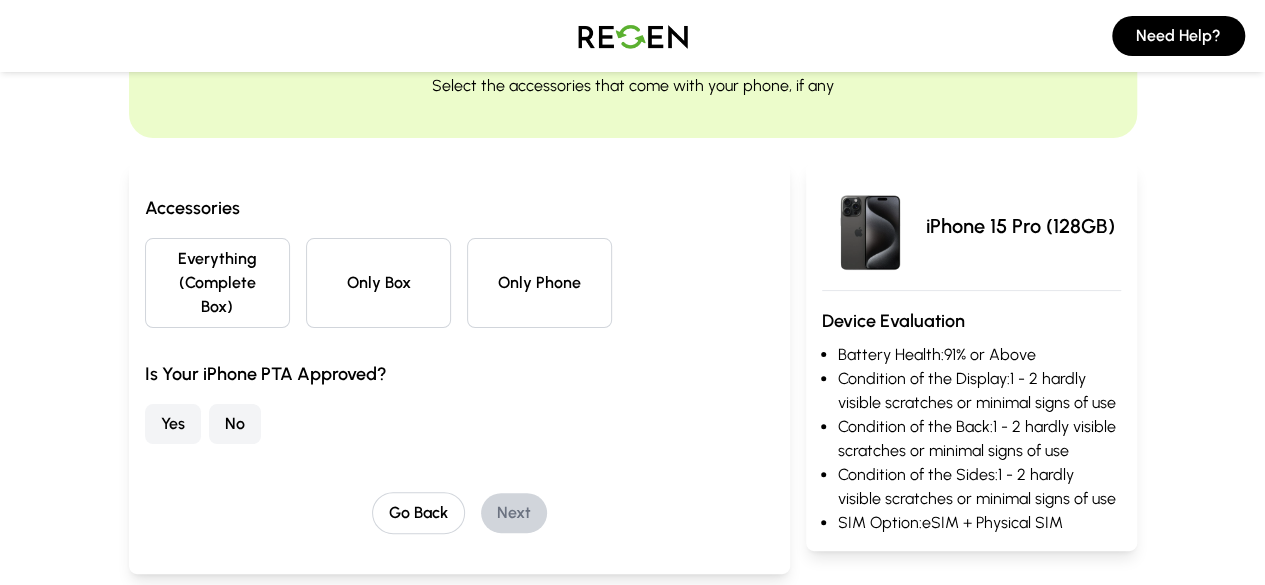 click on "Everything (Complete Box)" at bounding box center [217, 283] 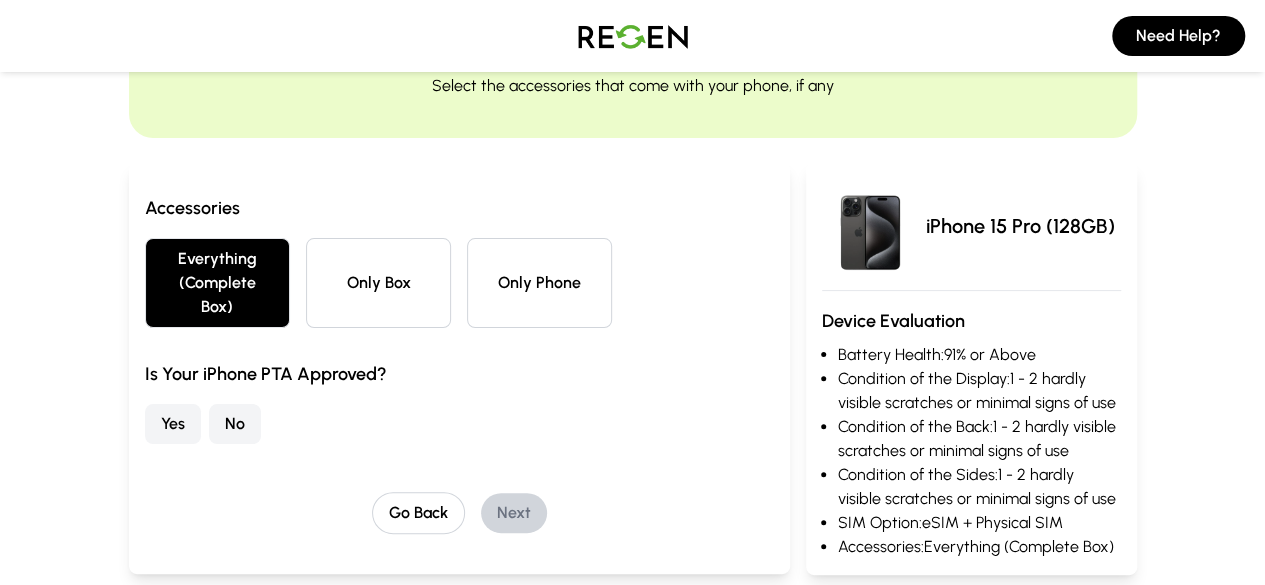 click on "No" at bounding box center [235, 424] 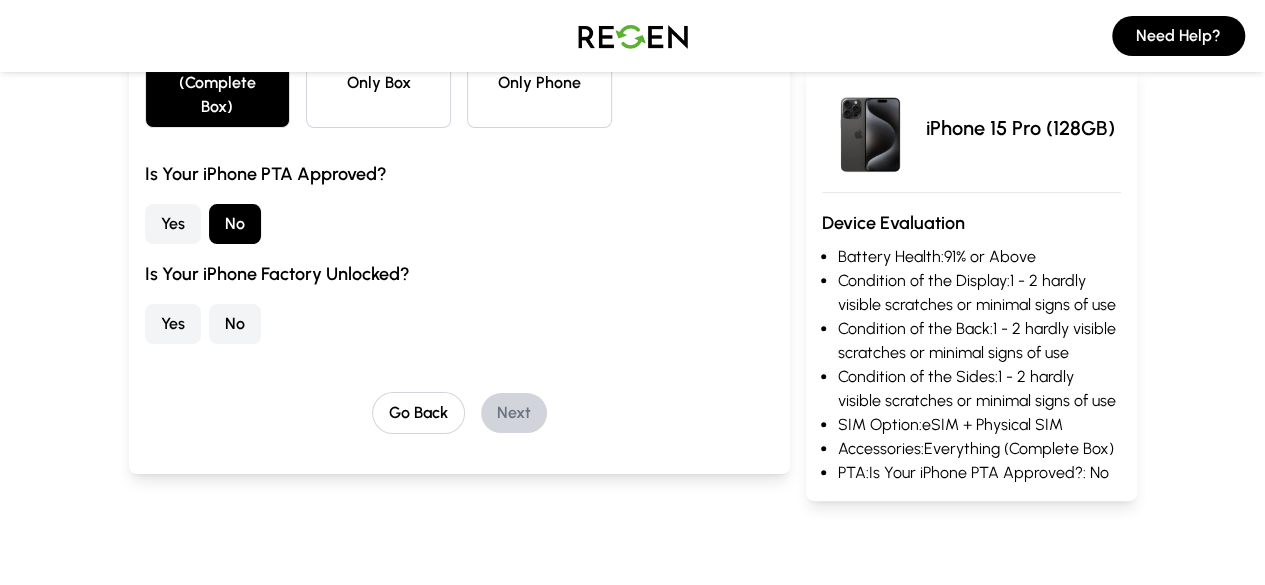 scroll, scrollTop: 326, scrollLeft: 0, axis: vertical 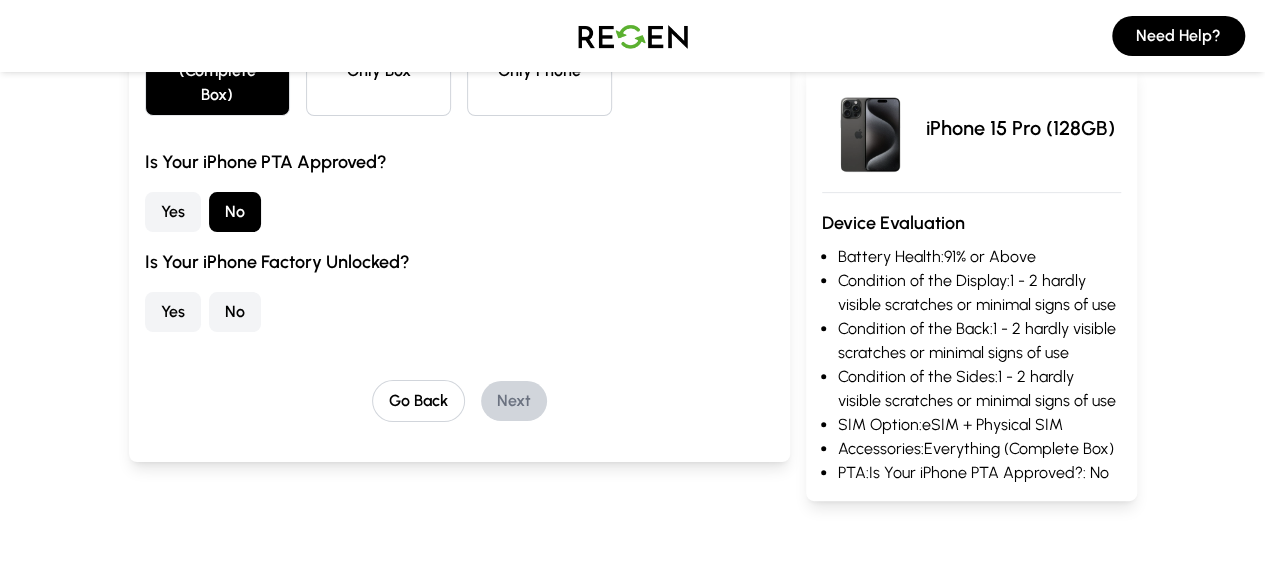 click on "Yes" at bounding box center [173, 312] 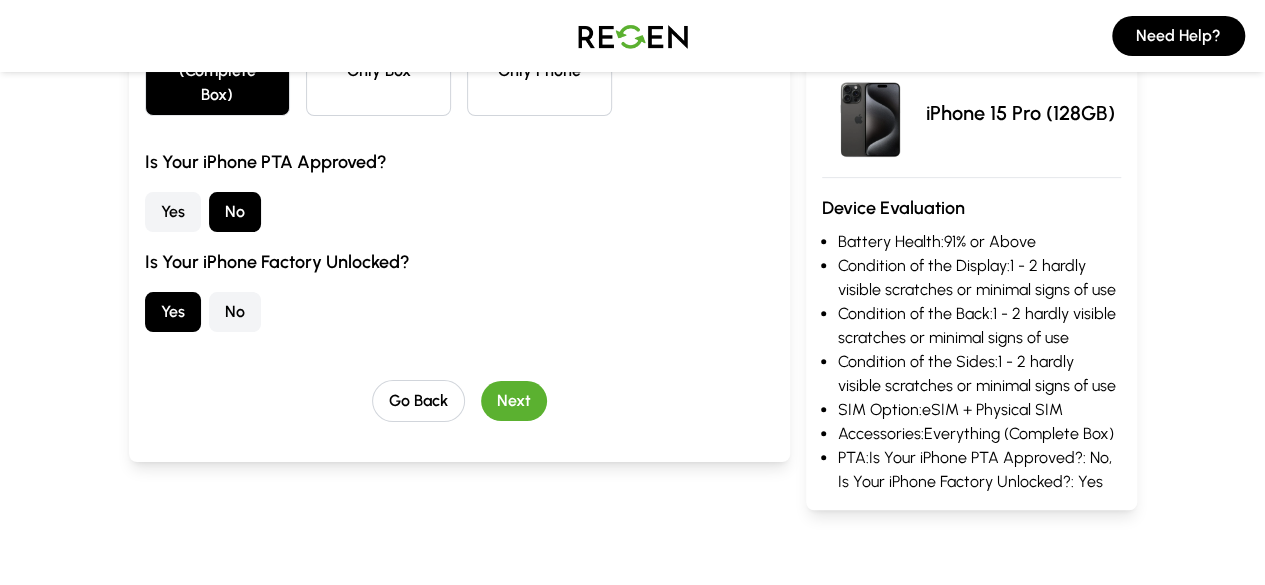 click on "Next" at bounding box center (514, 401) 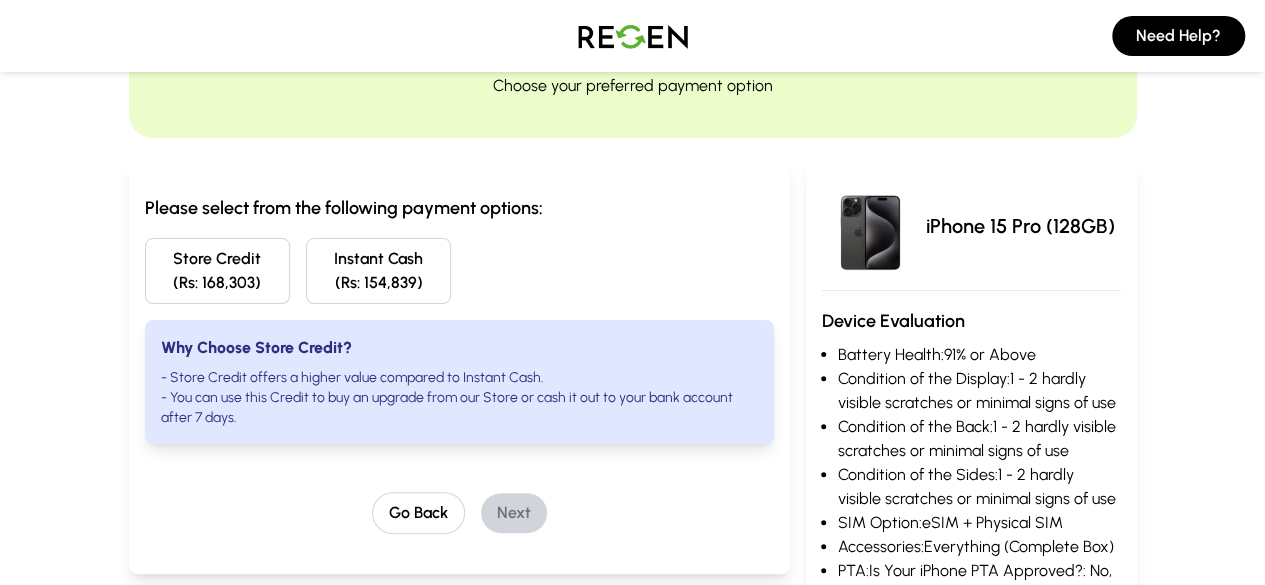 scroll, scrollTop: 0, scrollLeft: 0, axis: both 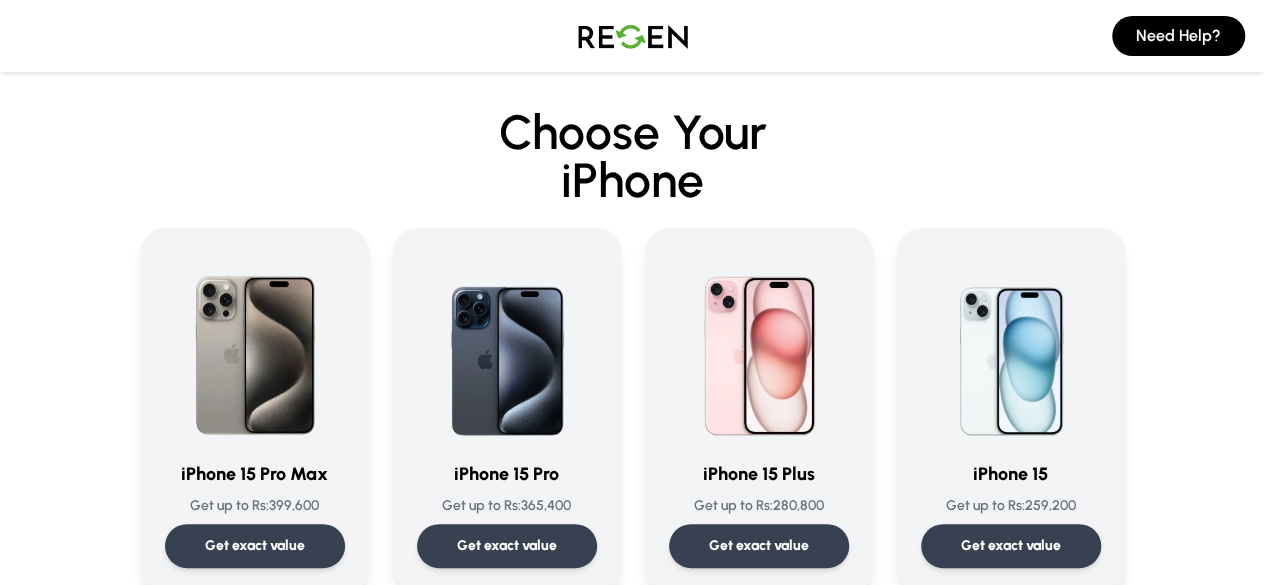 click on "Choose Your iPhone" at bounding box center (633, 156) 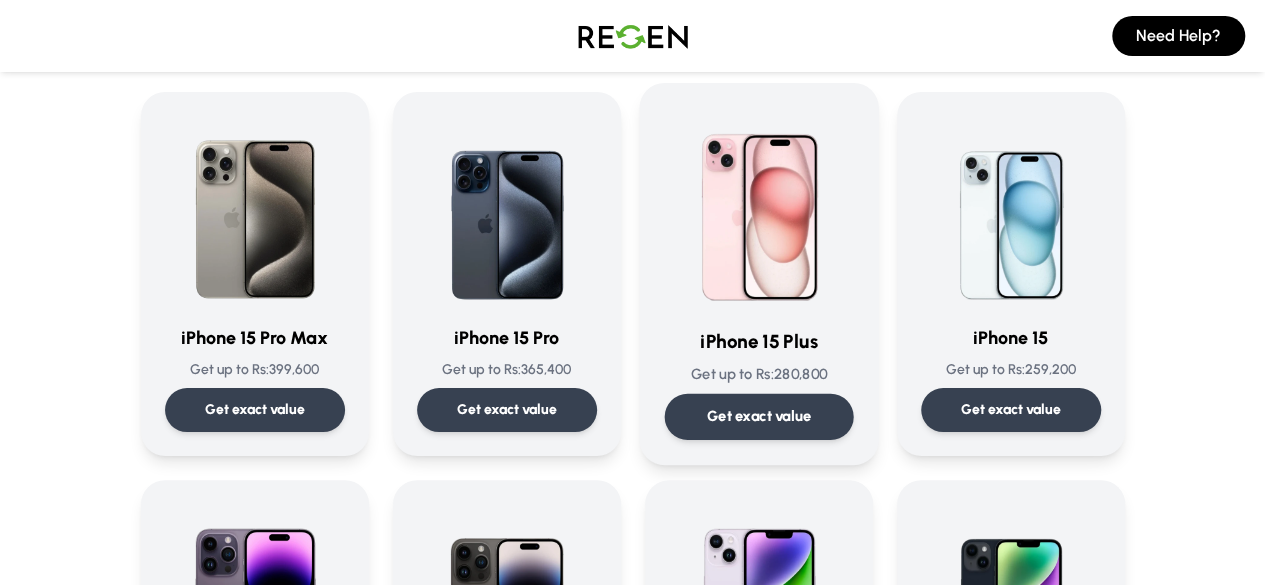 scroll, scrollTop: 163, scrollLeft: 0, axis: vertical 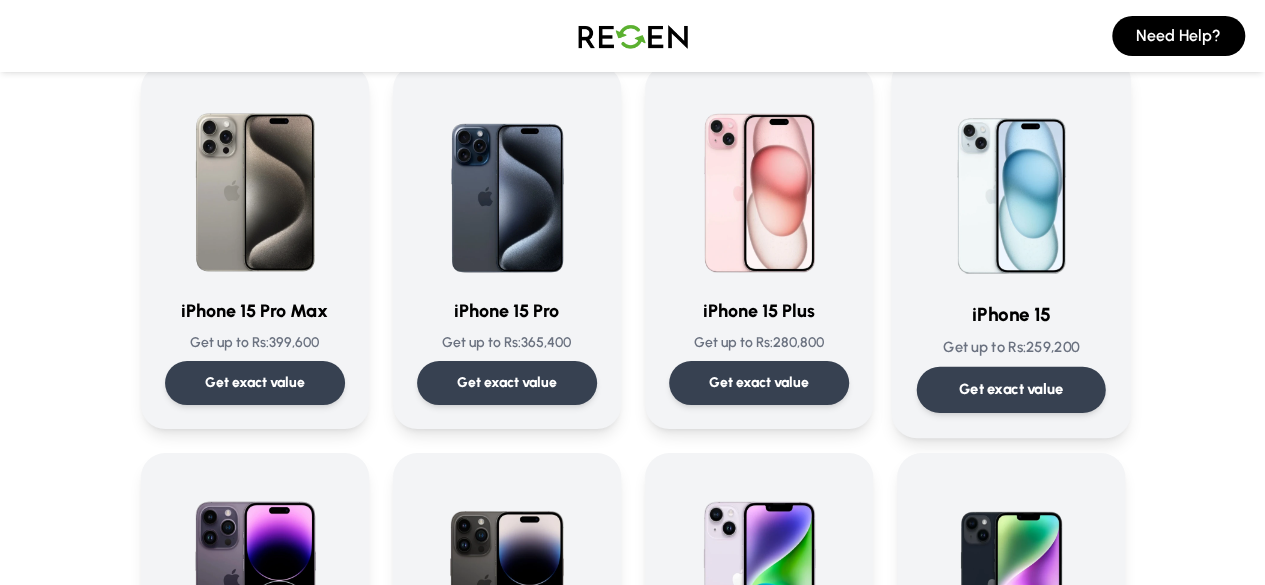 click on "Get exact value" at bounding box center (1010, 389) 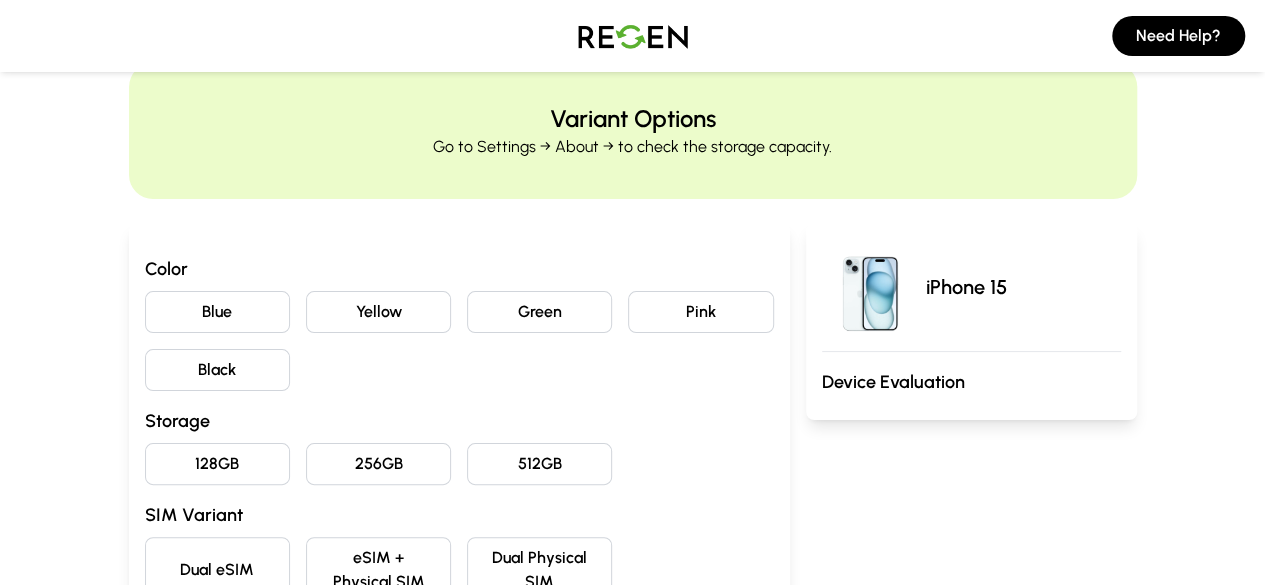 scroll, scrollTop: 77, scrollLeft: 0, axis: vertical 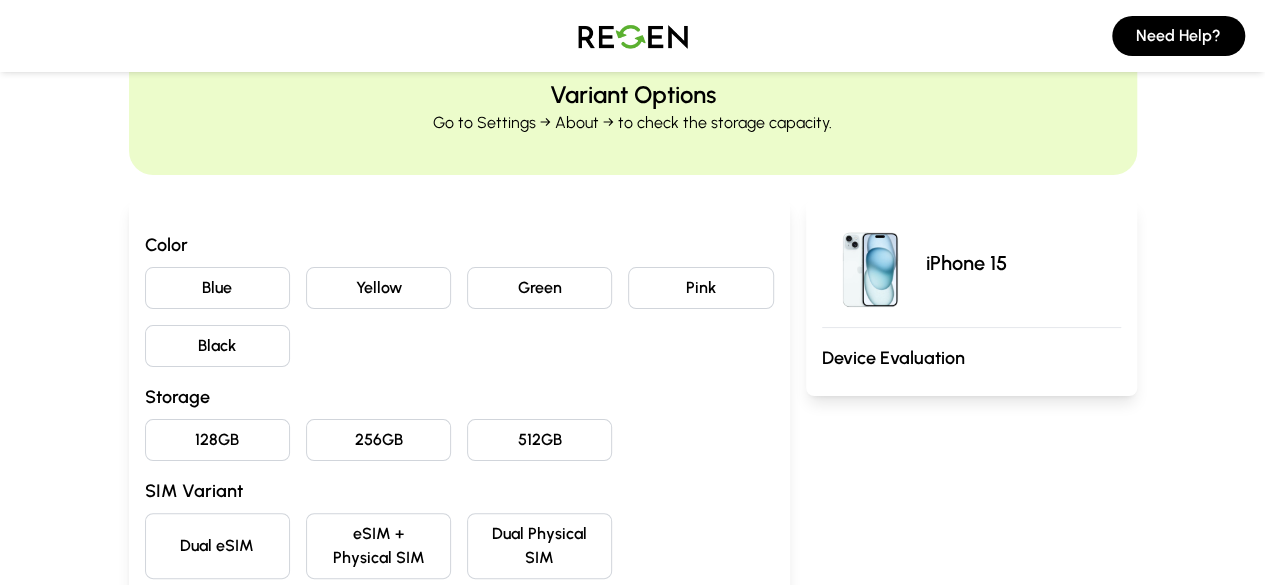 click on "Black" at bounding box center [217, 346] 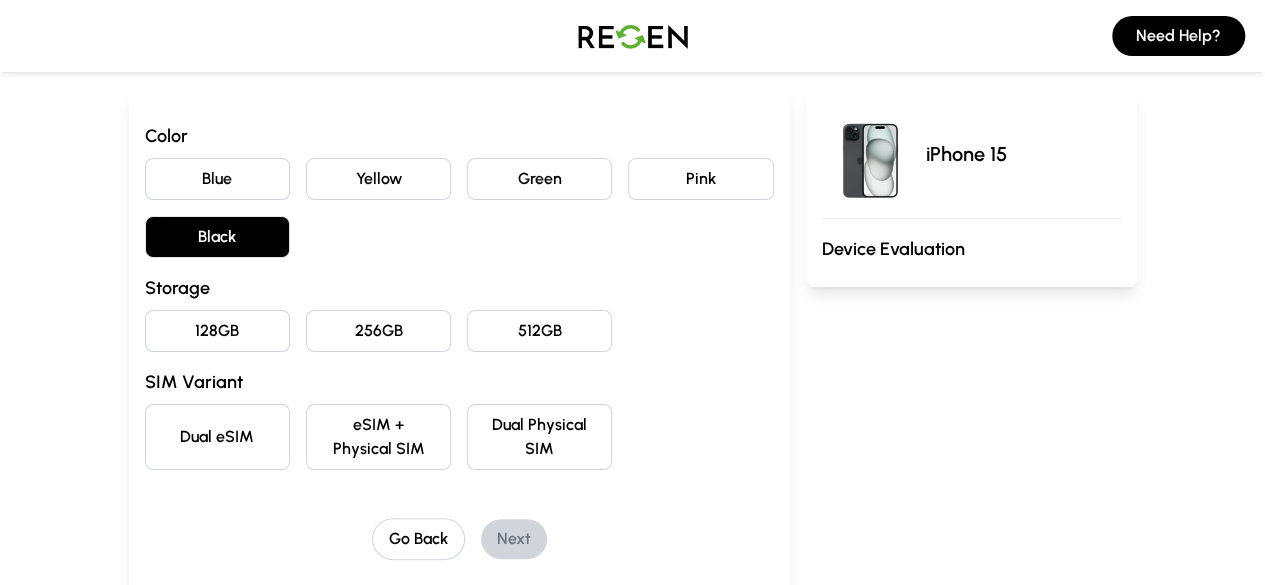scroll, scrollTop: 200, scrollLeft: 0, axis: vertical 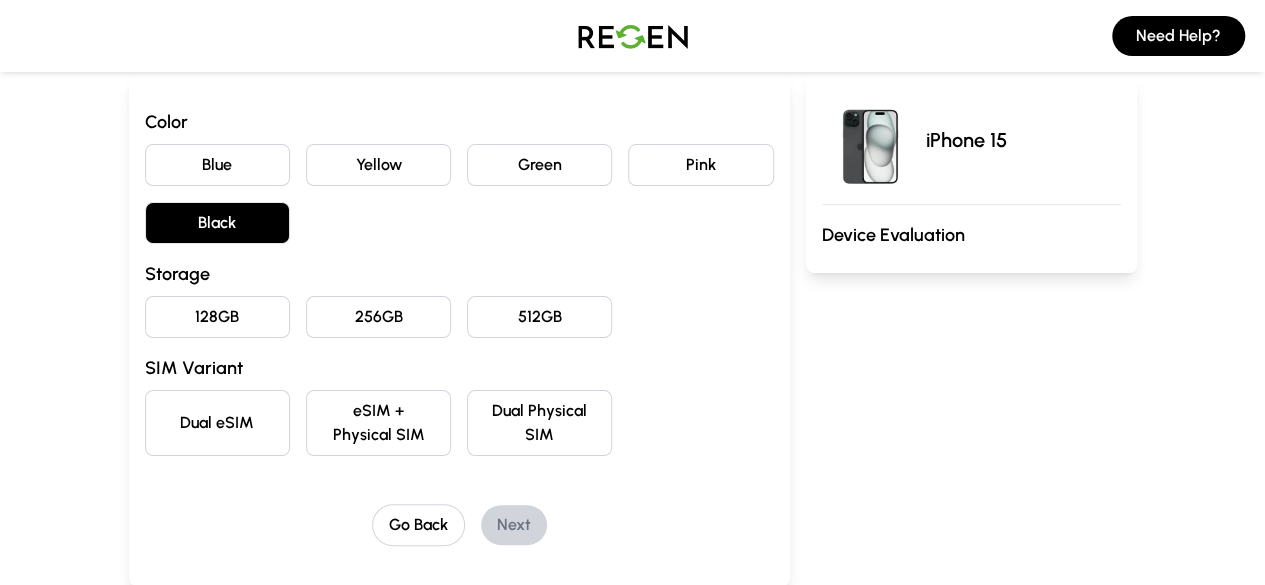 click on "128GB" at bounding box center [217, 317] 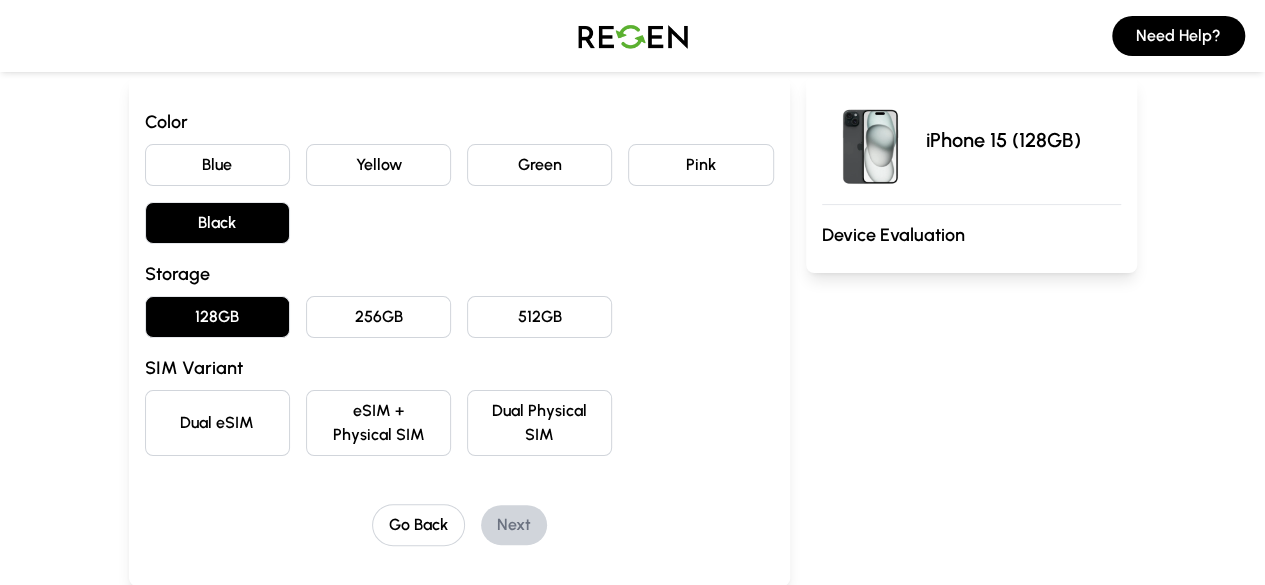 click on "Dual eSIM" at bounding box center [217, 423] 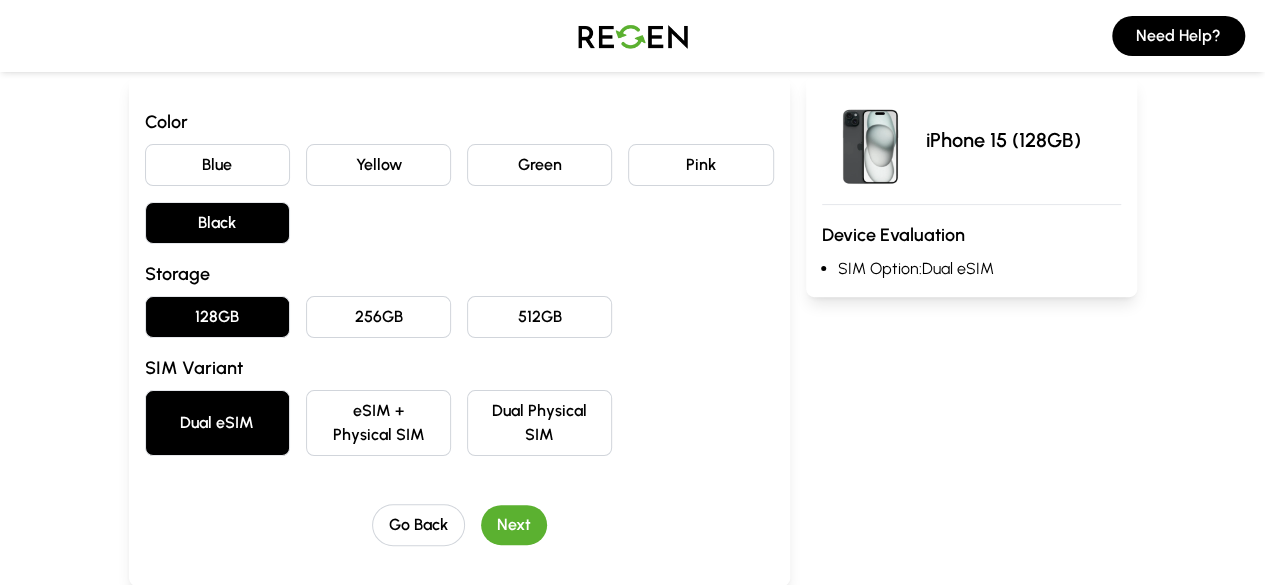 click on "Next" at bounding box center (514, 525) 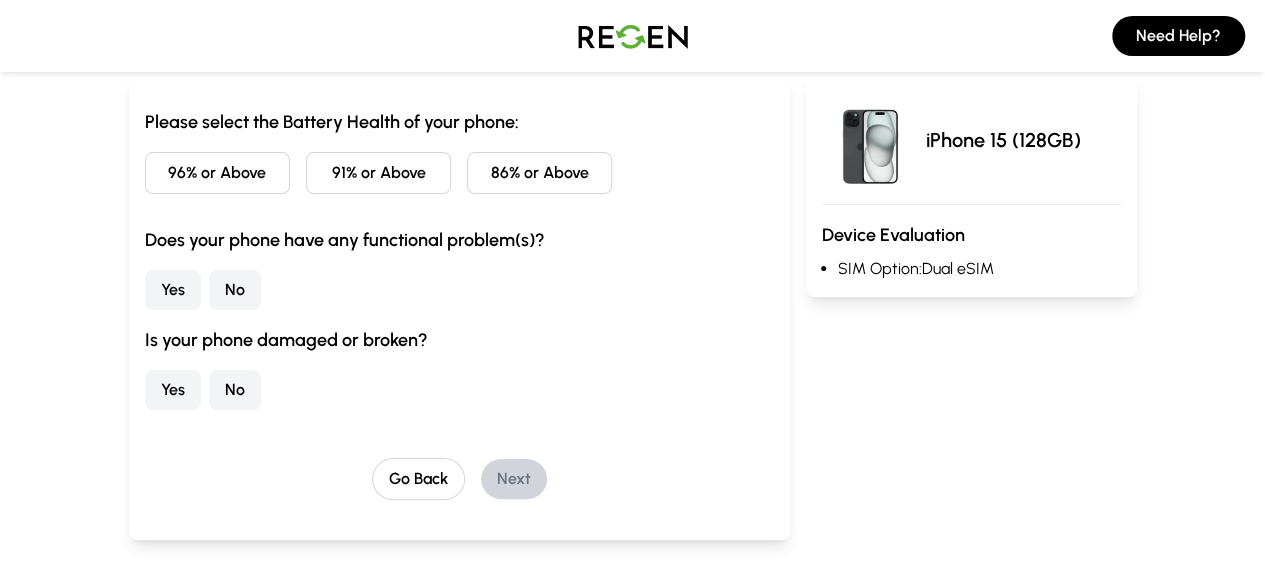 click on "96% or Above" at bounding box center (217, 173) 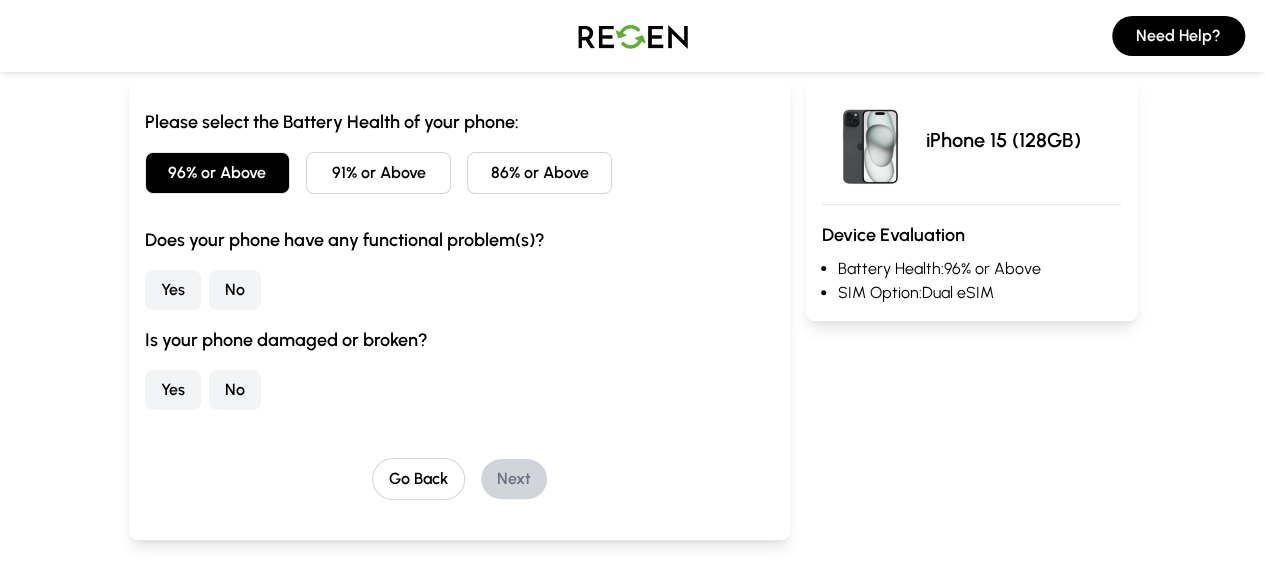 click on "No" at bounding box center (235, 290) 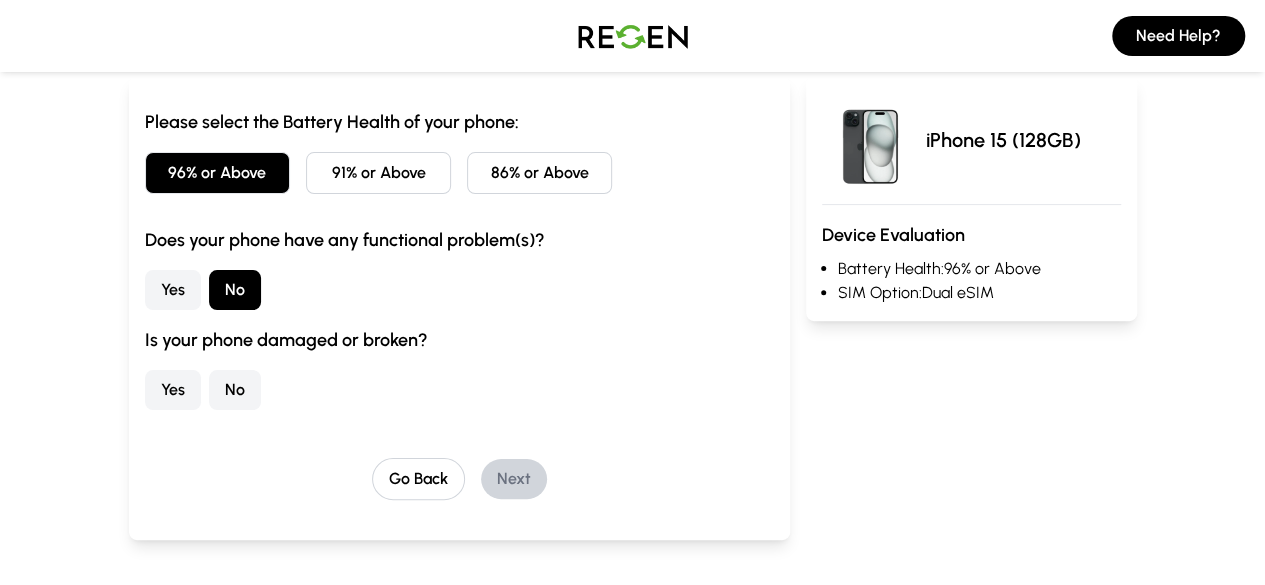 click on "No" at bounding box center (235, 390) 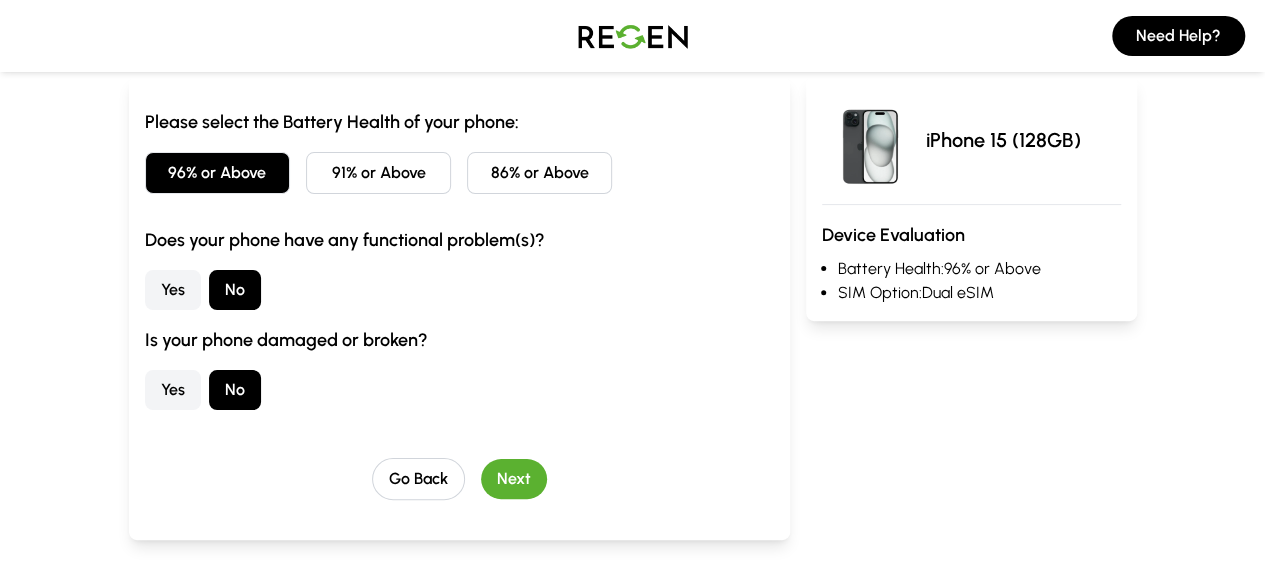 click on "Next" at bounding box center [514, 479] 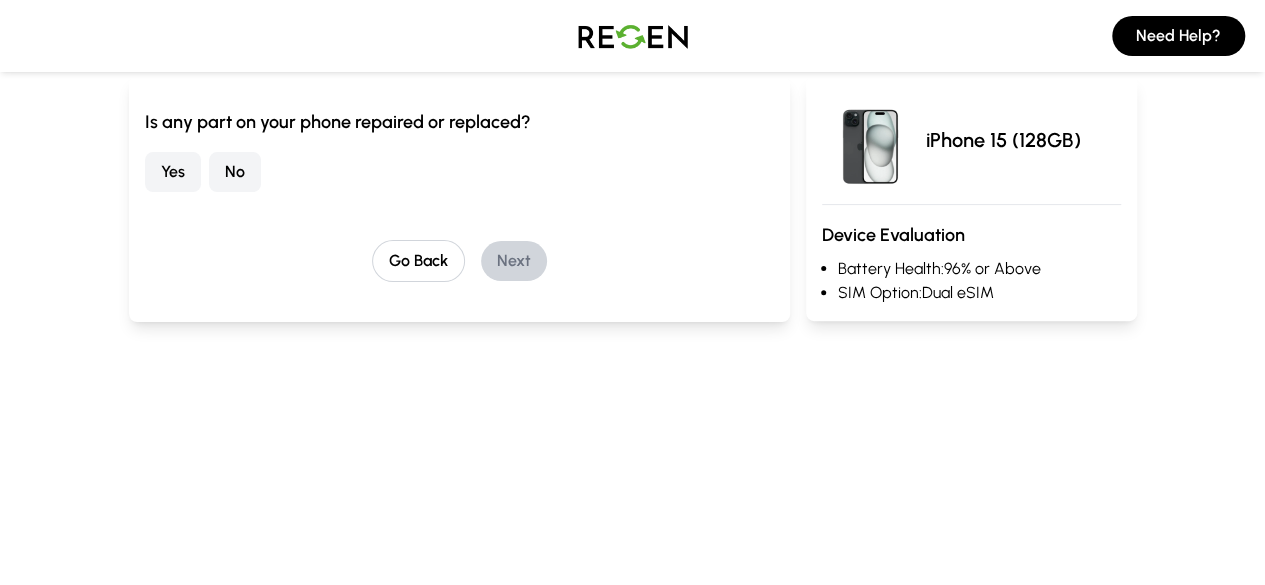 click on "No" at bounding box center (235, 172) 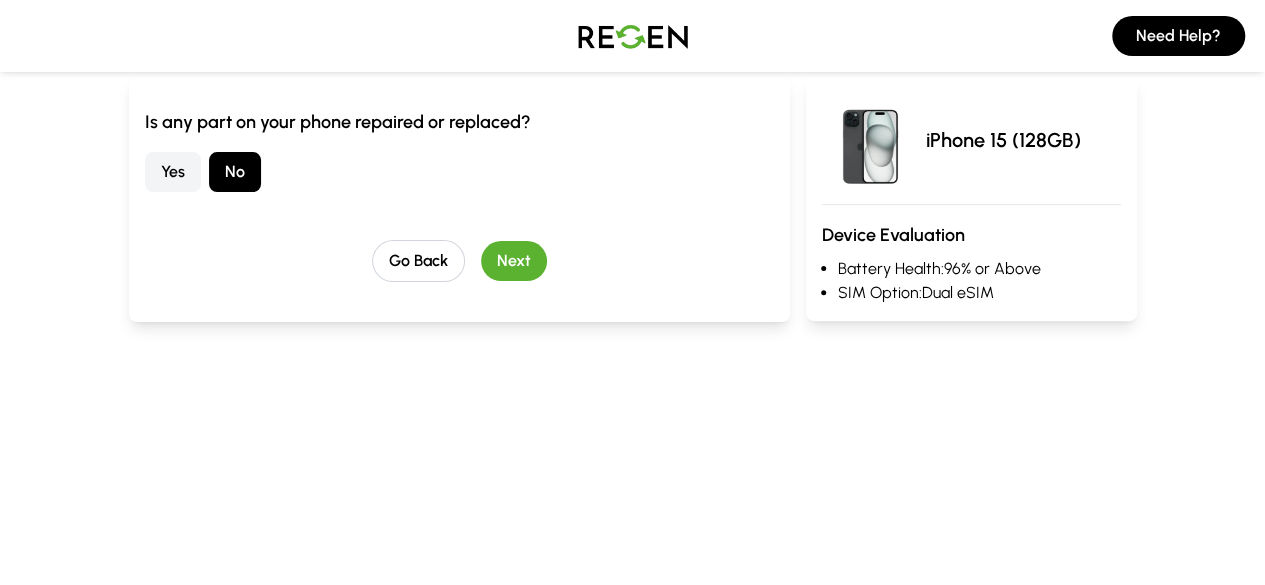 click on "Next" at bounding box center [514, 261] 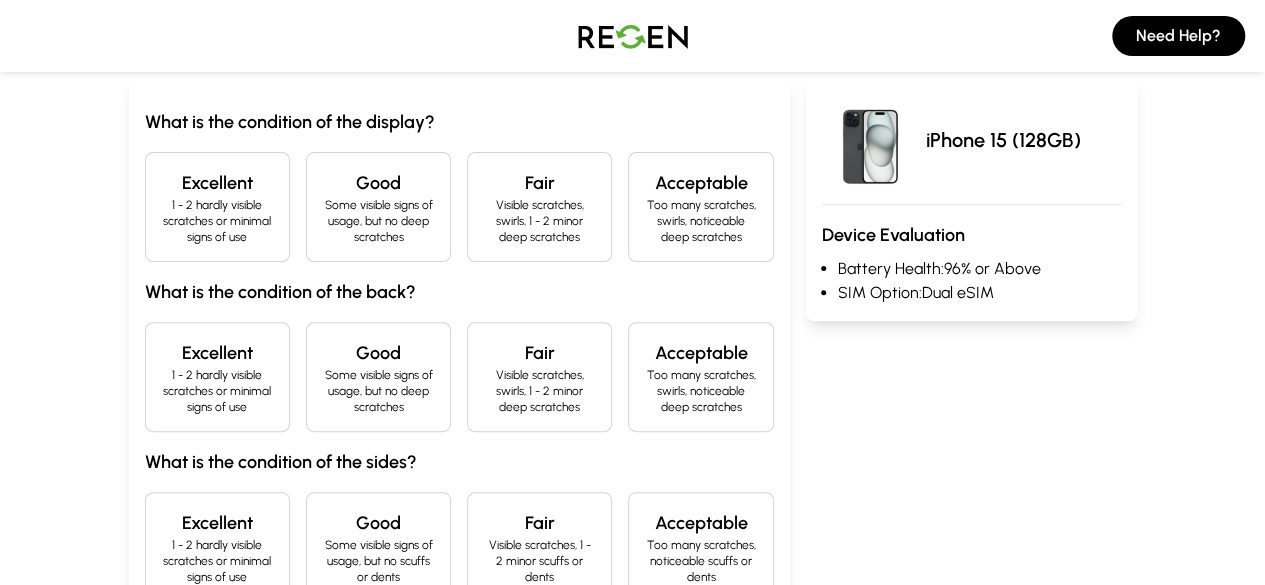 click on "Excellent" at bounding box center (217, 183) 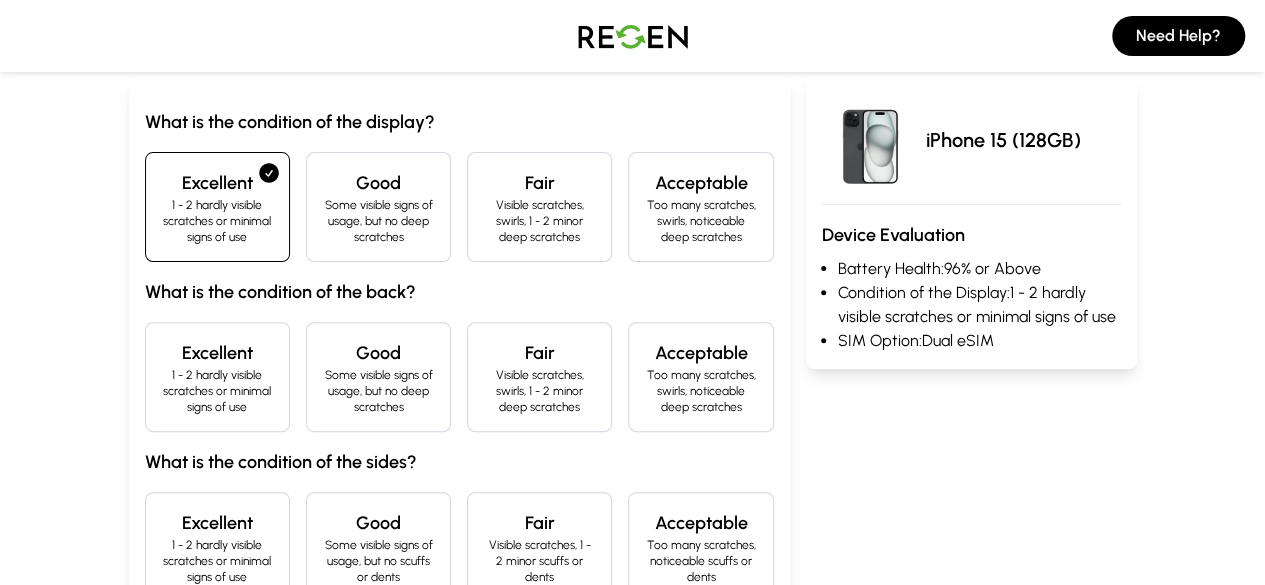 click on "Excellent" at bounding box center (217, 353) 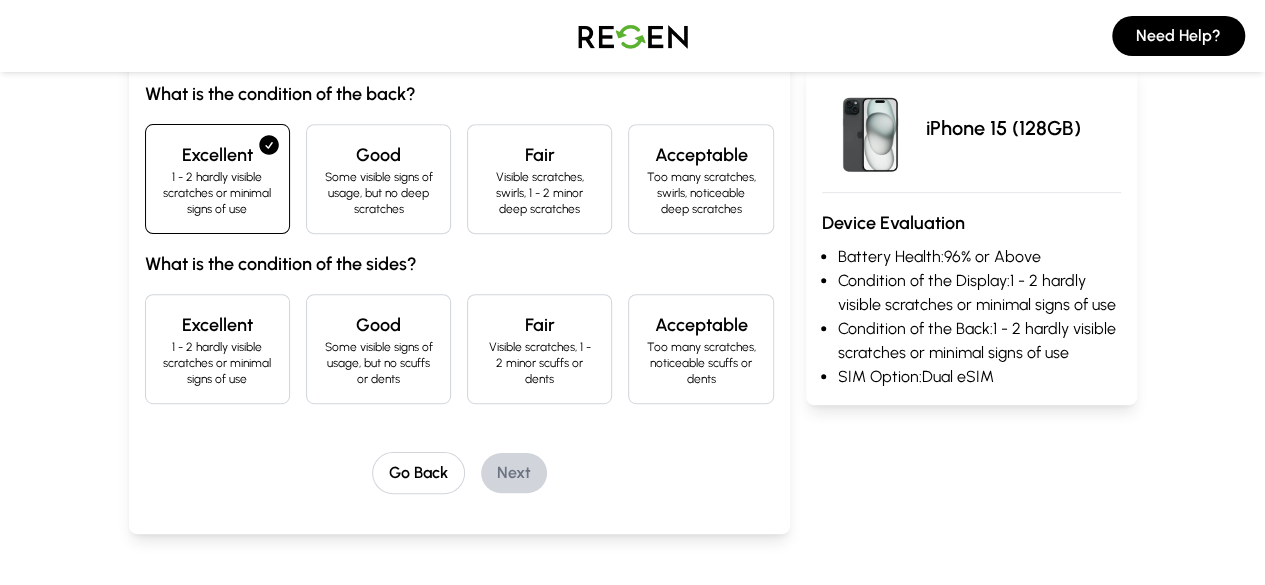 scroll, scrollTop: 399, scrollLeft: 0, axis: vertical 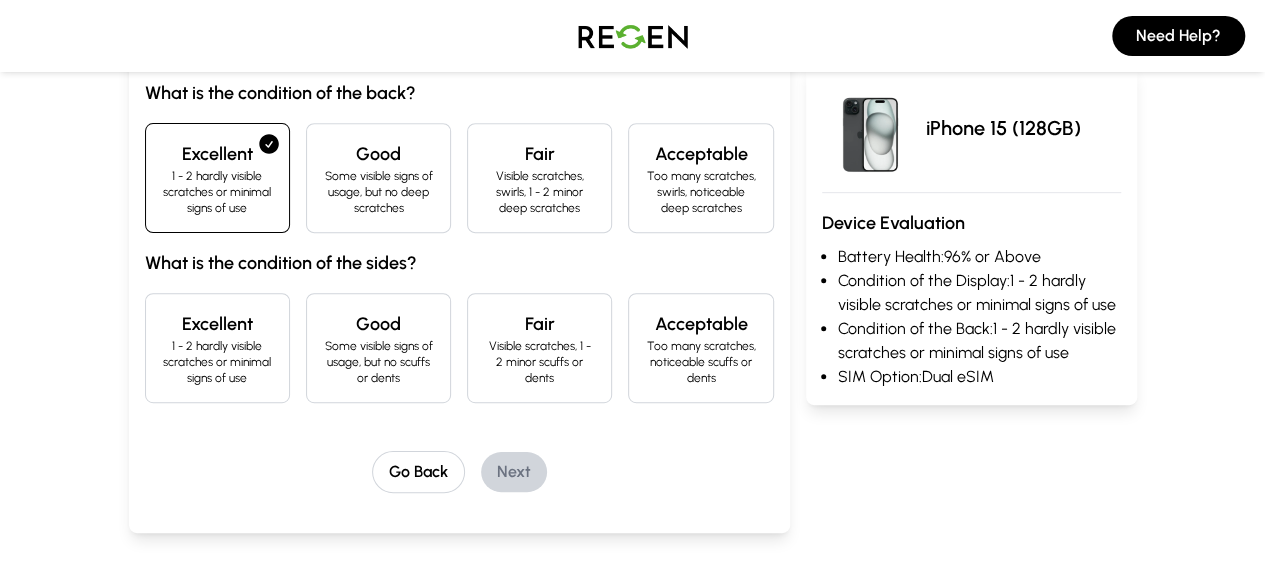click on "1 - 2 hardly visible scratches or minimal signs of use" at bounding box center [217, 362] 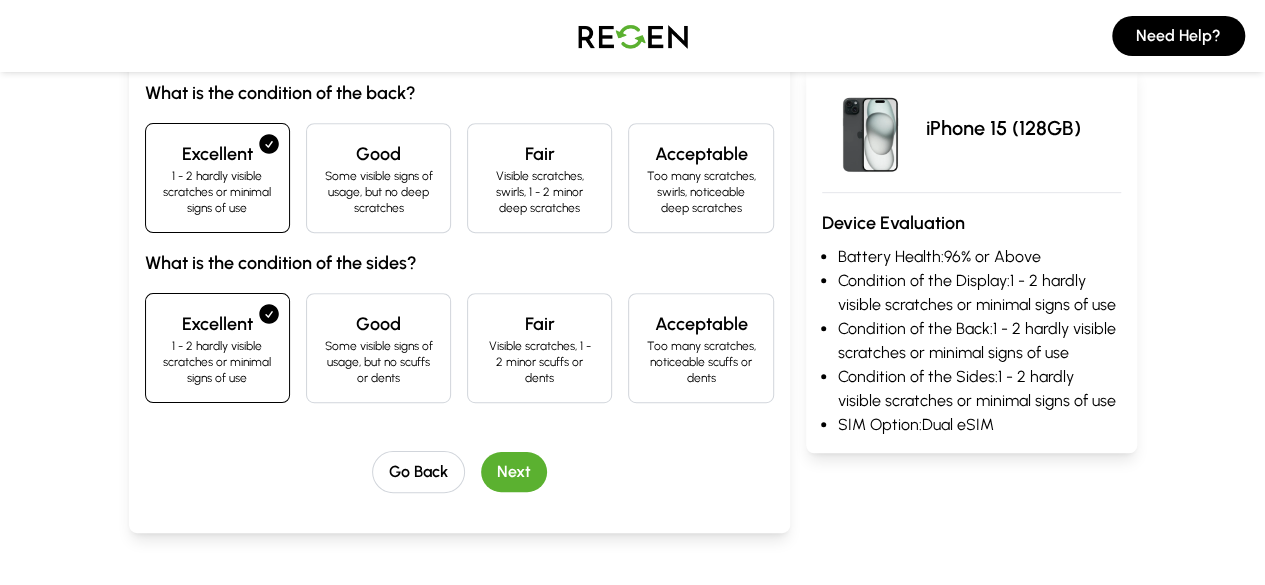 click on "Next" at bounding box center (514, 472) 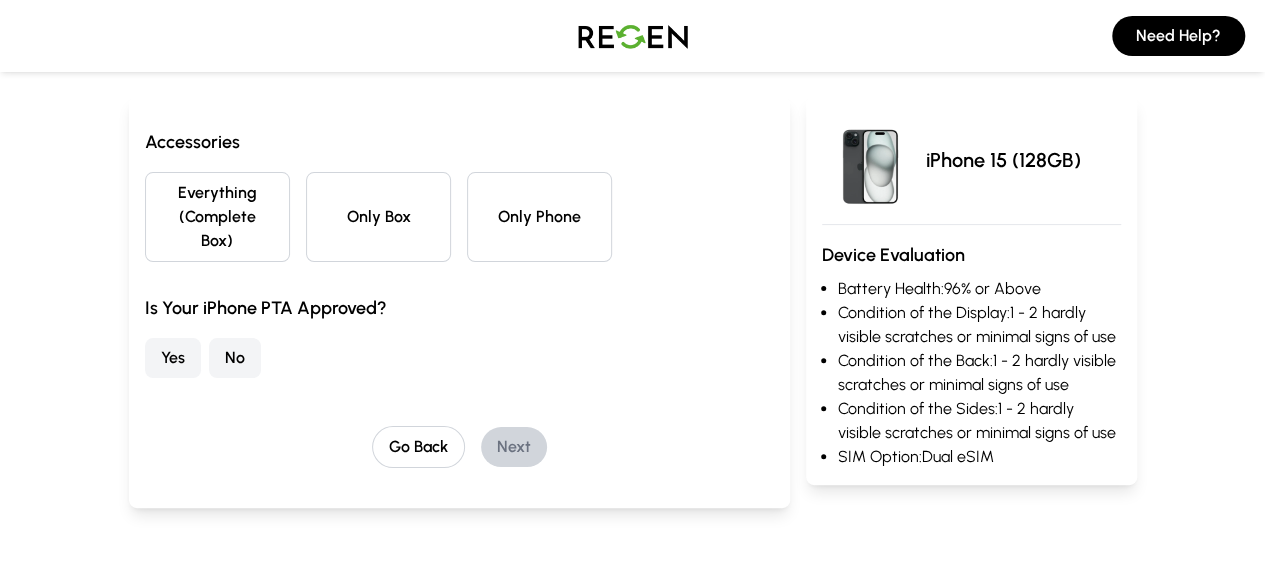 click on "Everything (Complete Box)" at bounding box center [217, 217] 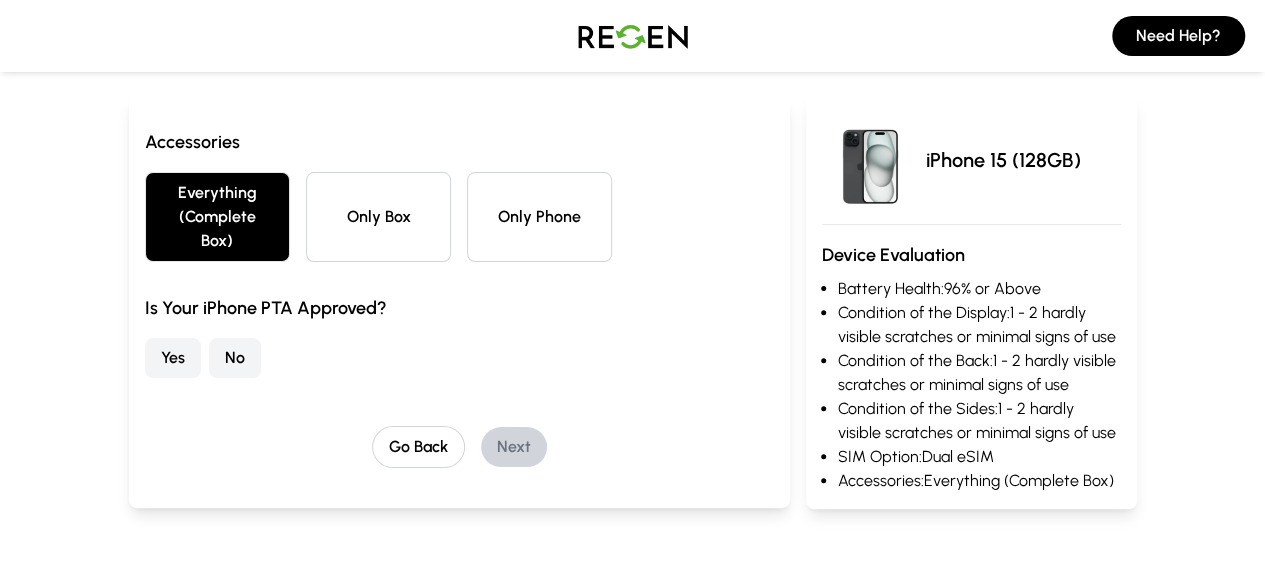 click on "No" at bounding box center [235, 358] 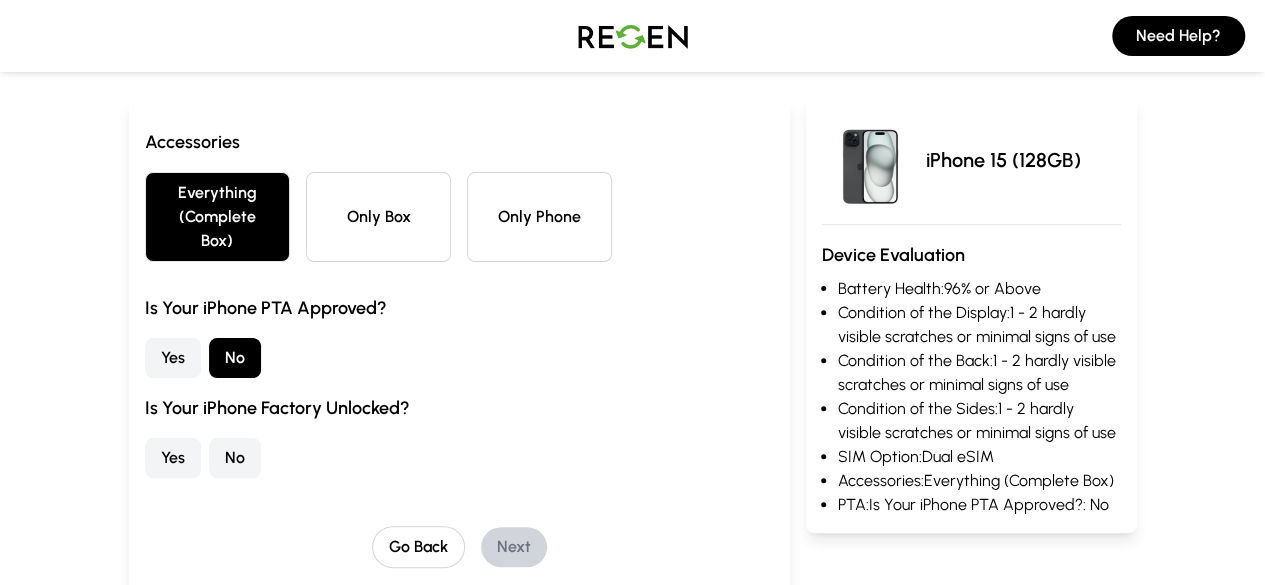 click on "Yes" at bounding box center [173, 458] 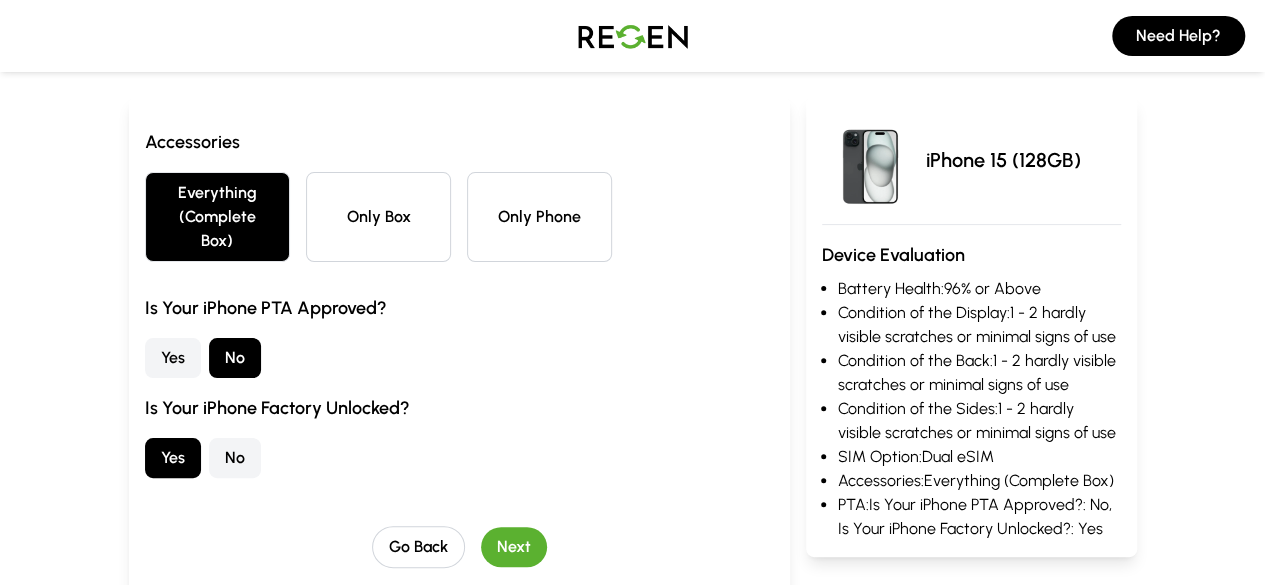 click on "Next" at bounding box center (514, 547) 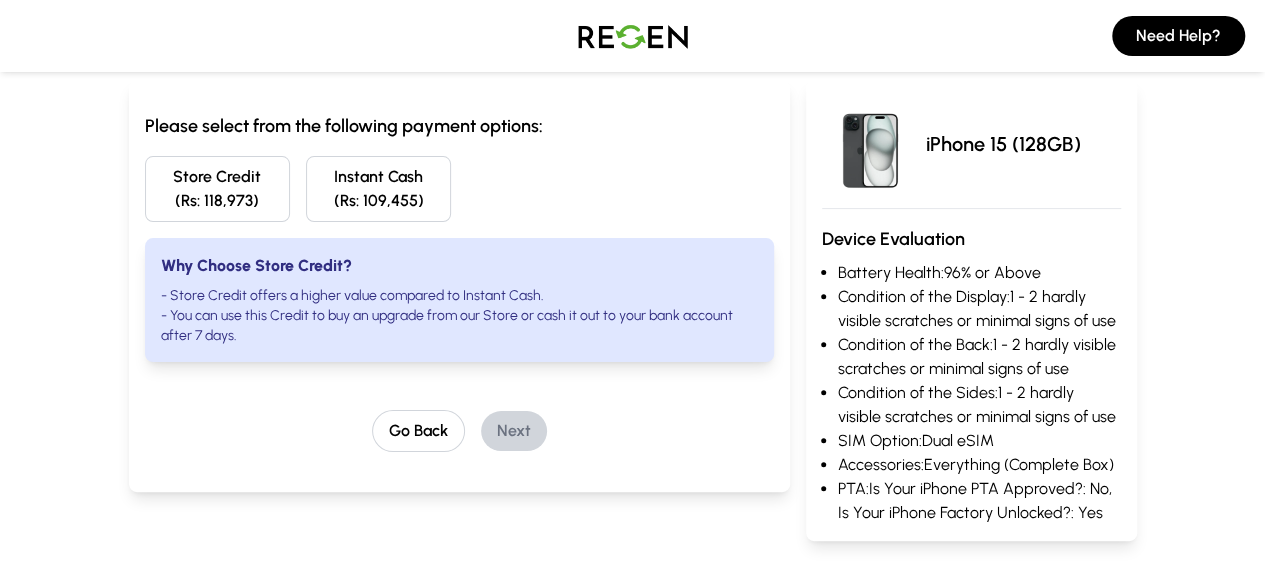 scroll, scrollTop: 197, scrollLeft: 0, axis: vertical 